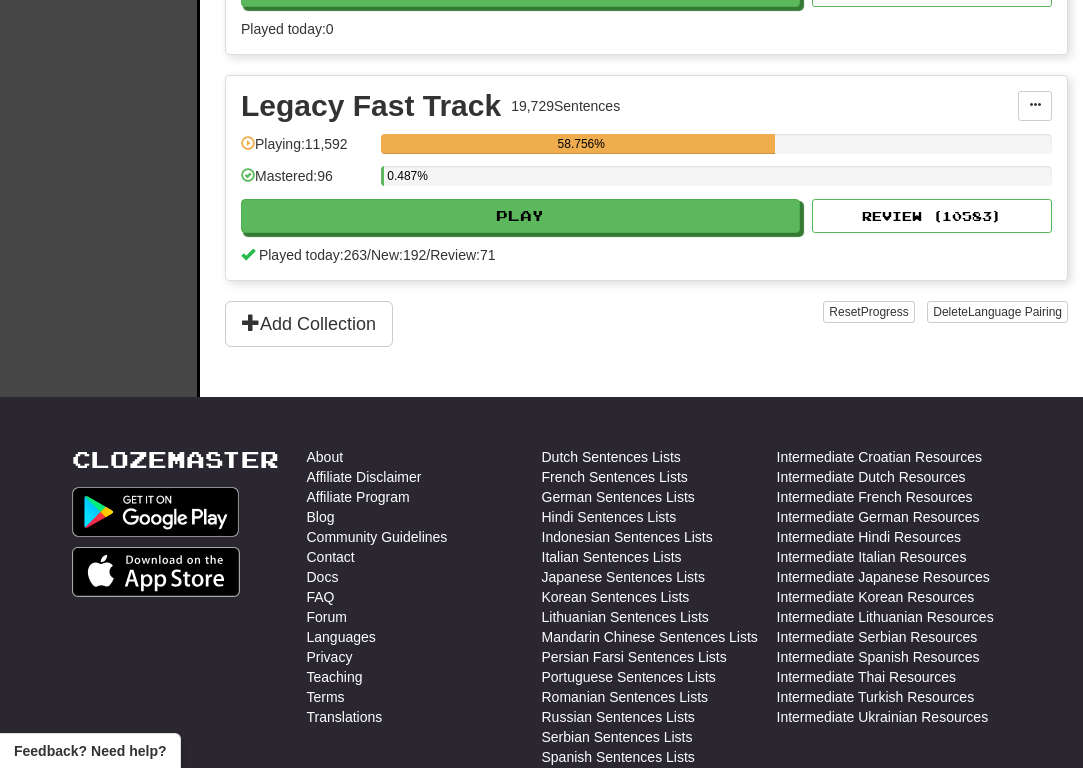 scroll, scrollTop: 2432, scrollLeft: 0, axis: vertical 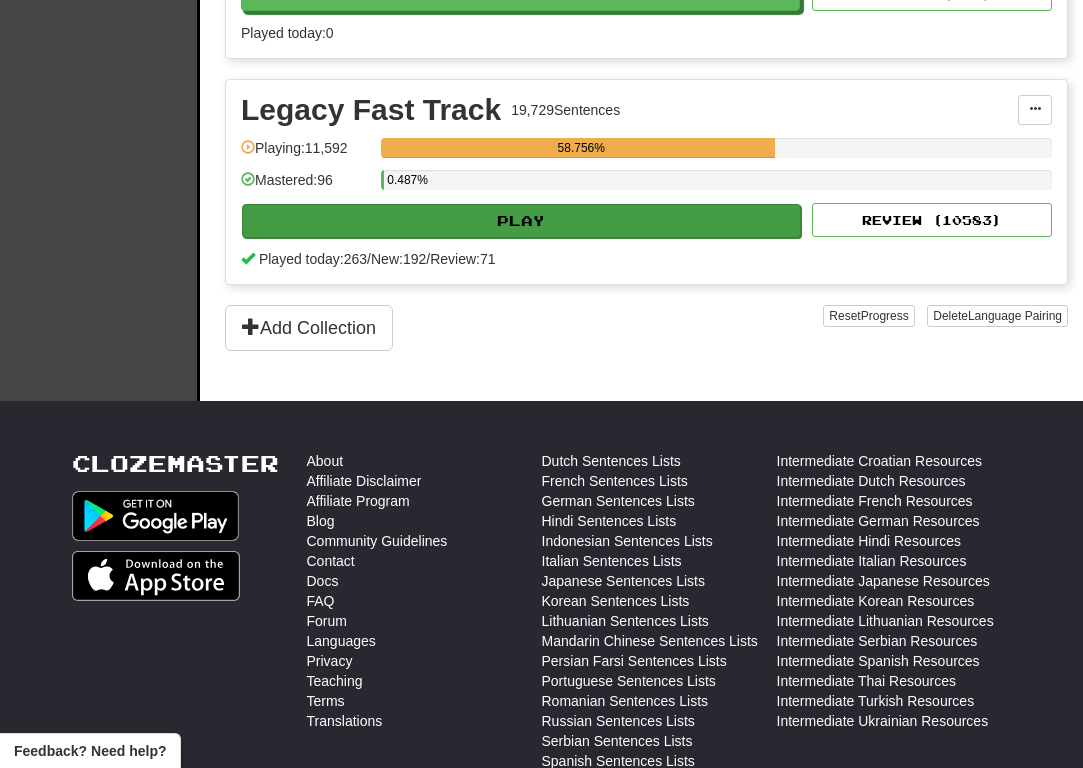 click on "Play" at bounding box center (521, 221) 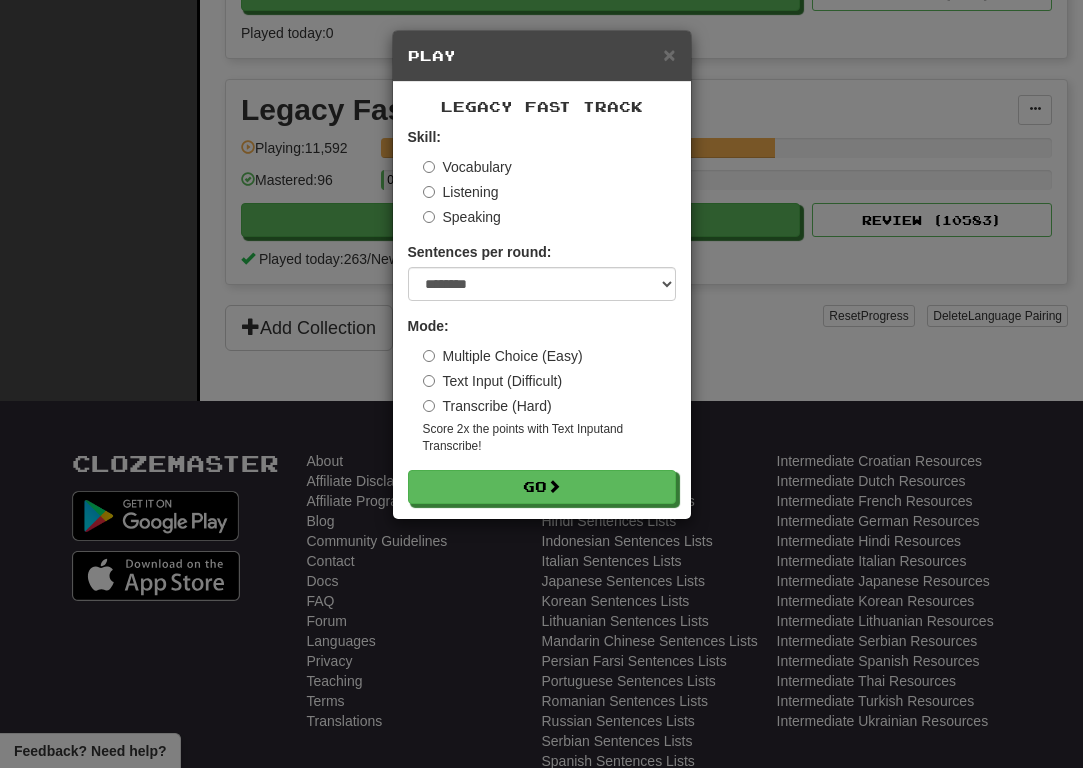click on "Text Input (Difficult)" at bounding box center (493, 381) 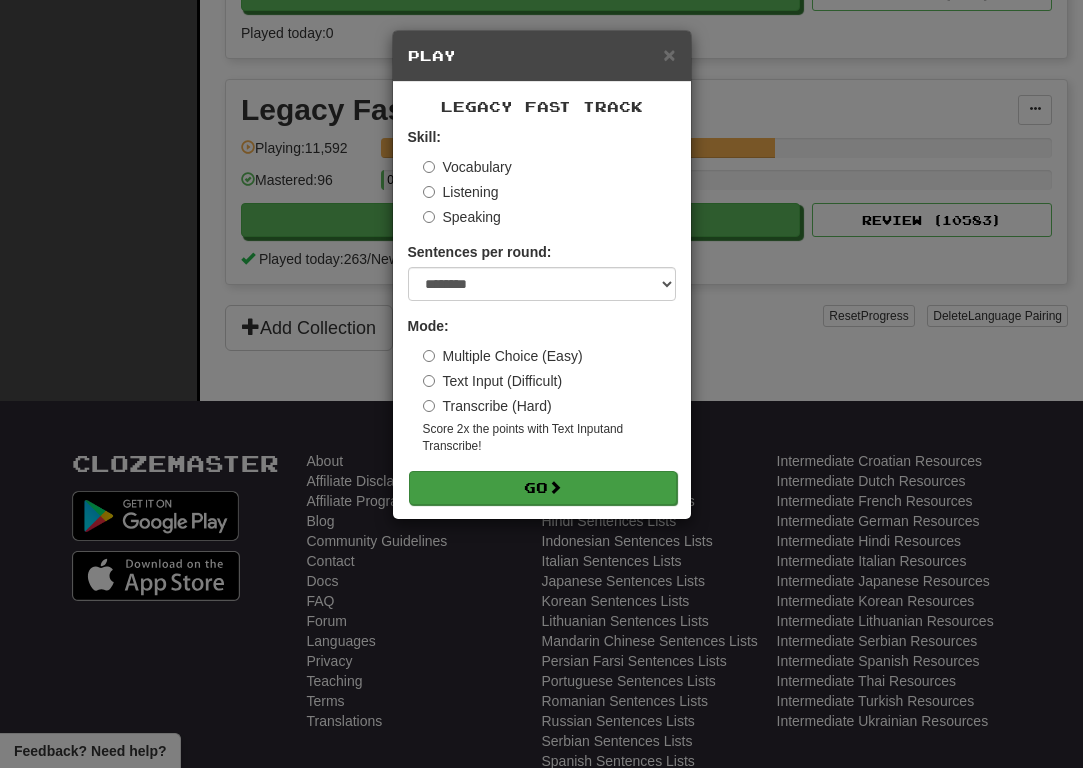 click on "Go" at bounding box center [543, 488] 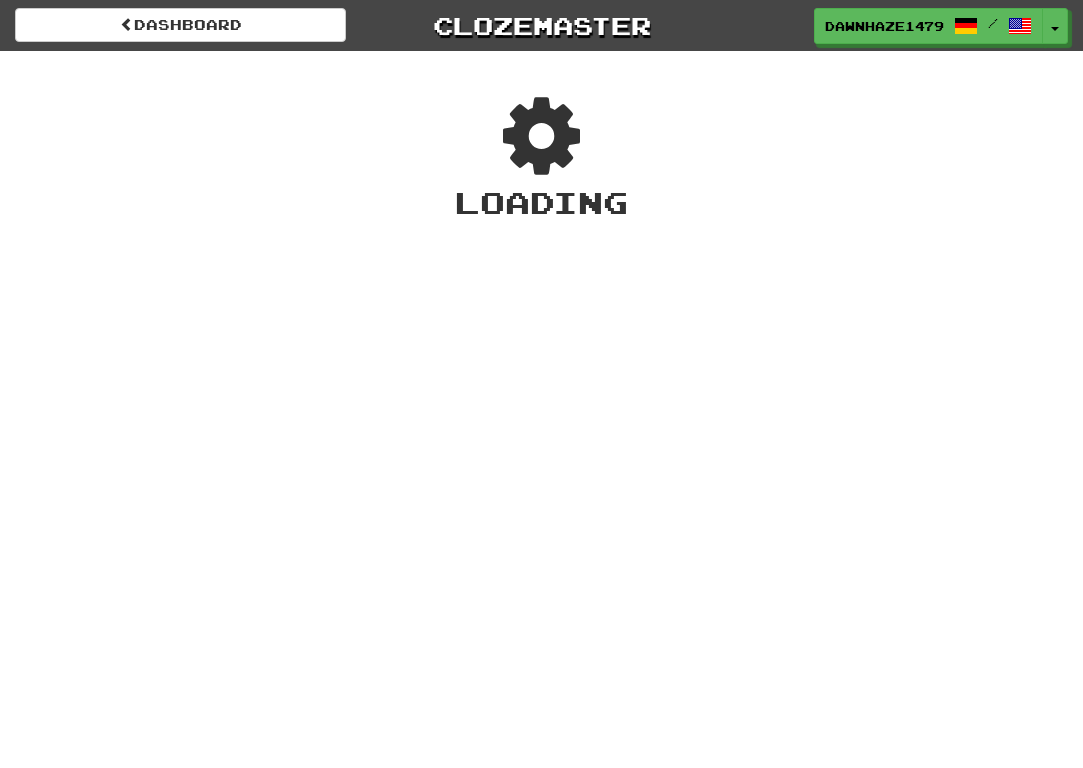 scroll, scrollTop: 0, scrollLeft: 0, axis: both 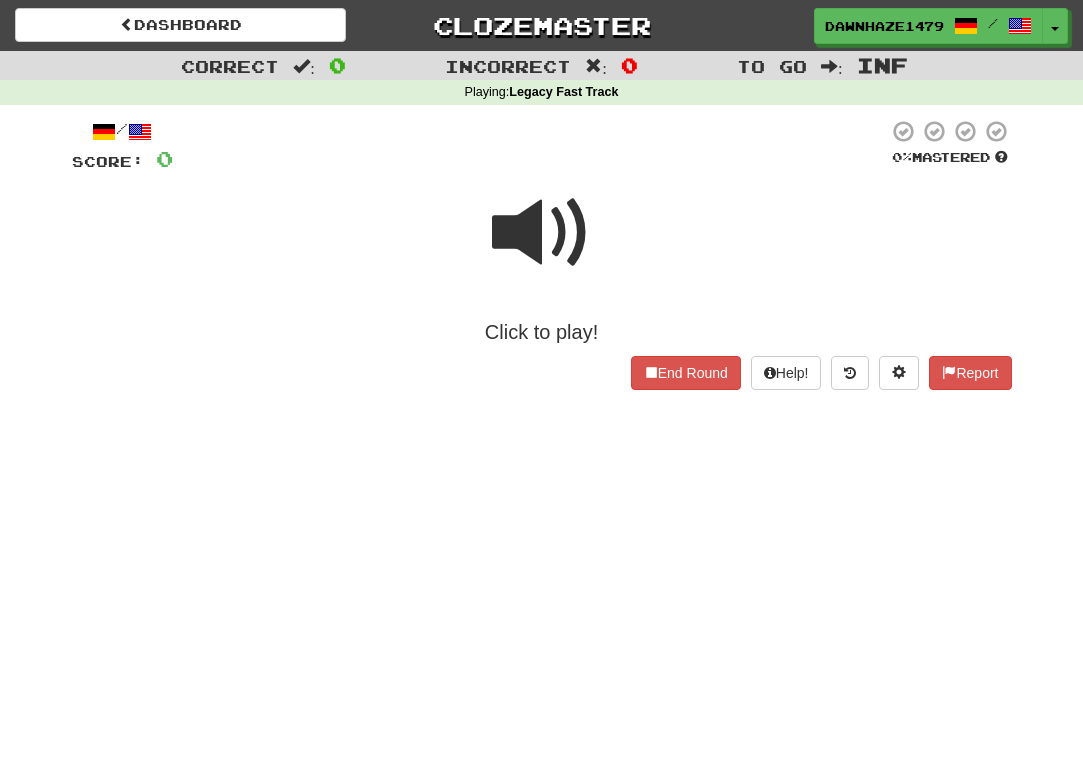 click at bounding box center [542, 233] 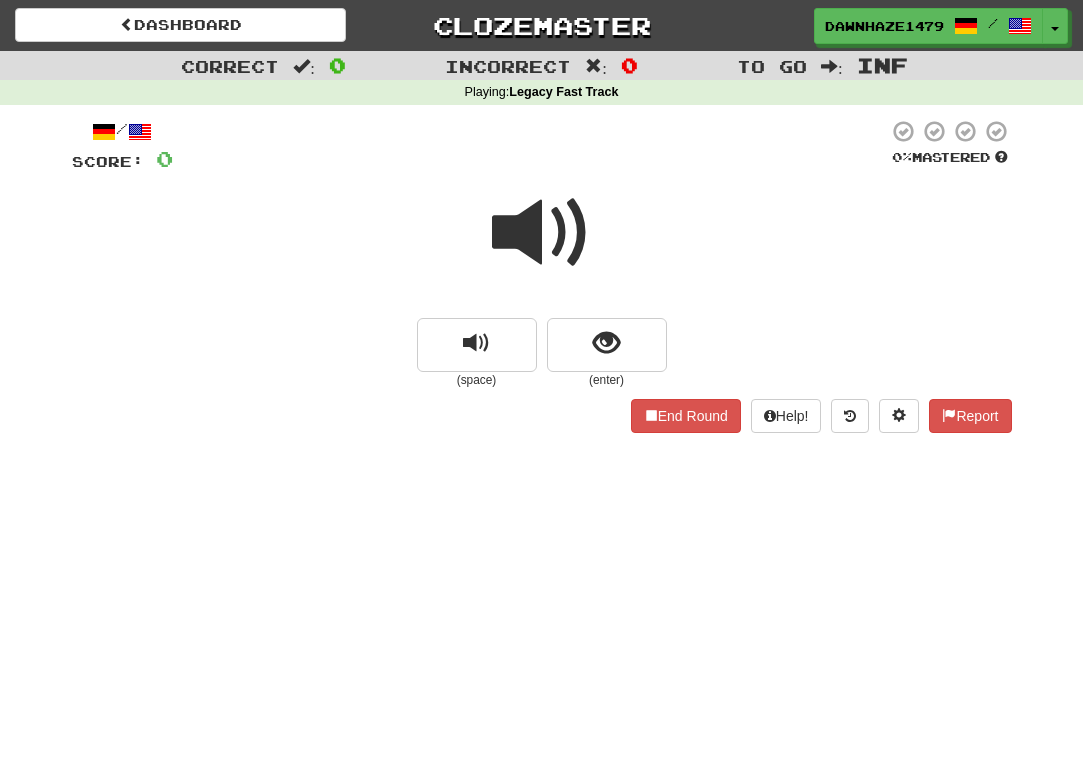 click at bounding box center (542, 233) 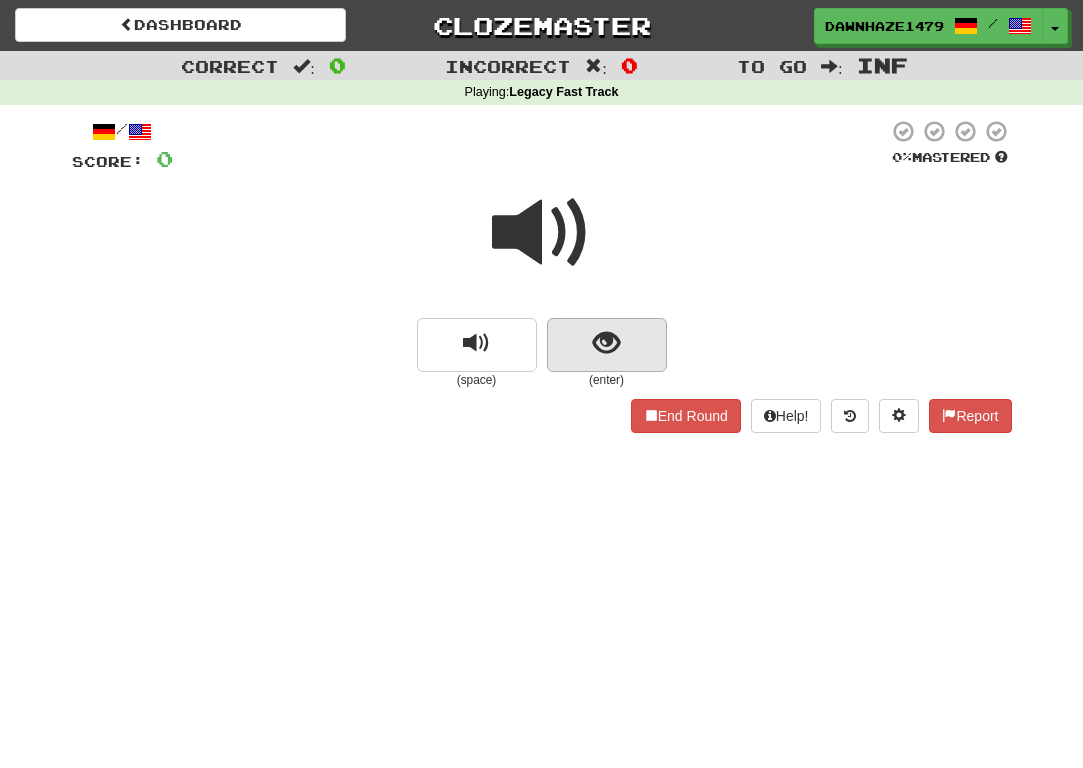 click at bounding box center (607, 345) 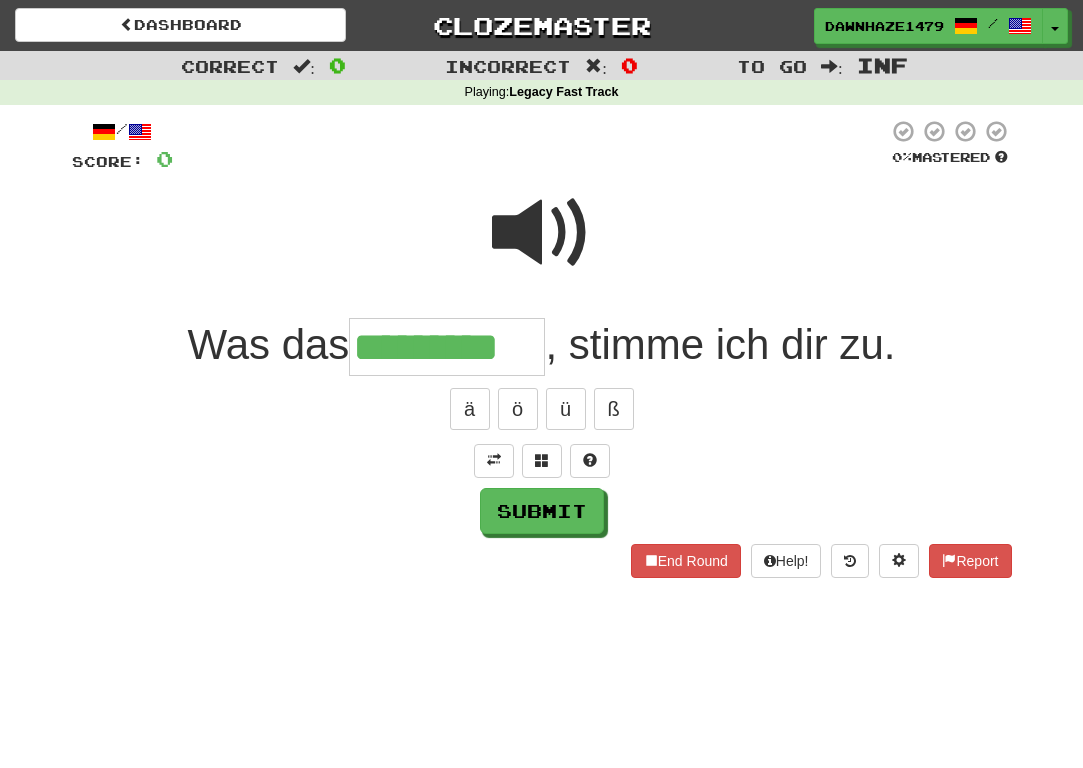 type on "*********" 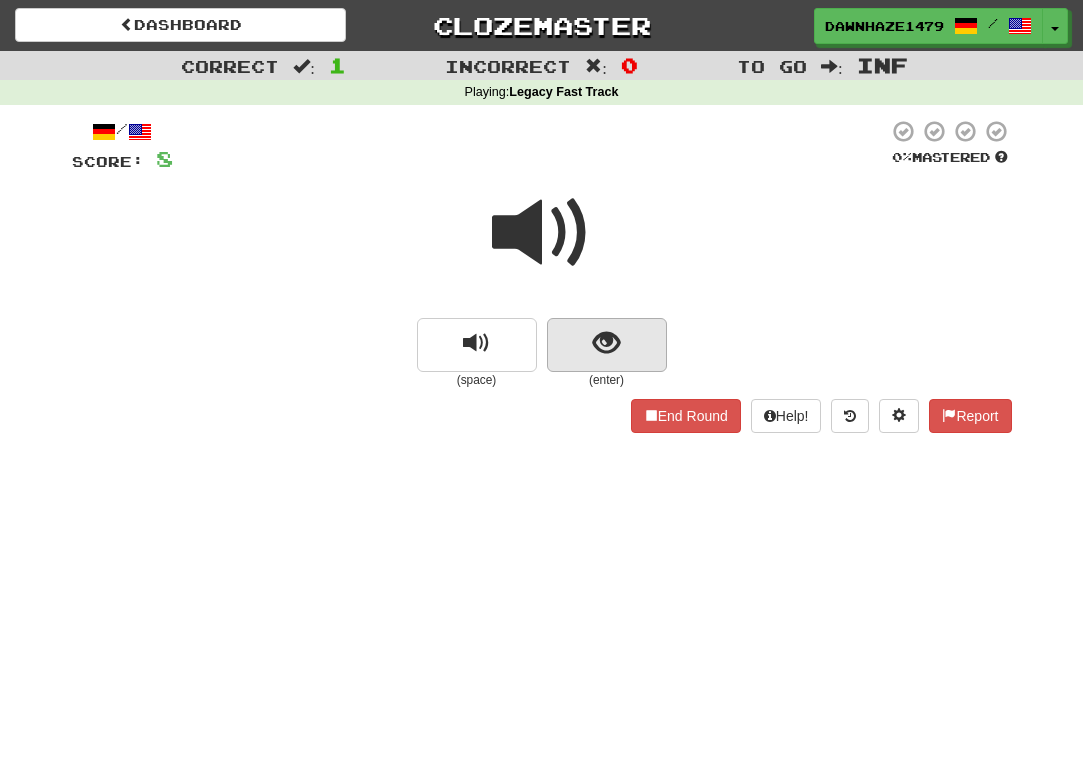 click at bounding box center (606, 343) 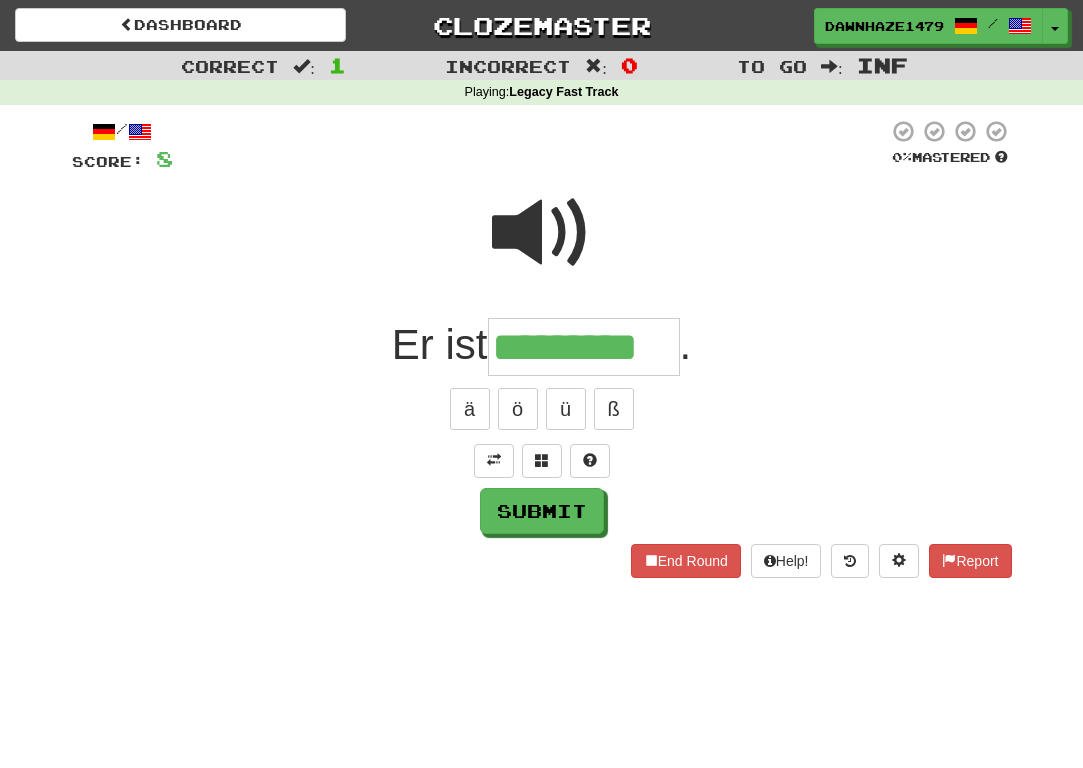 type on "*********" 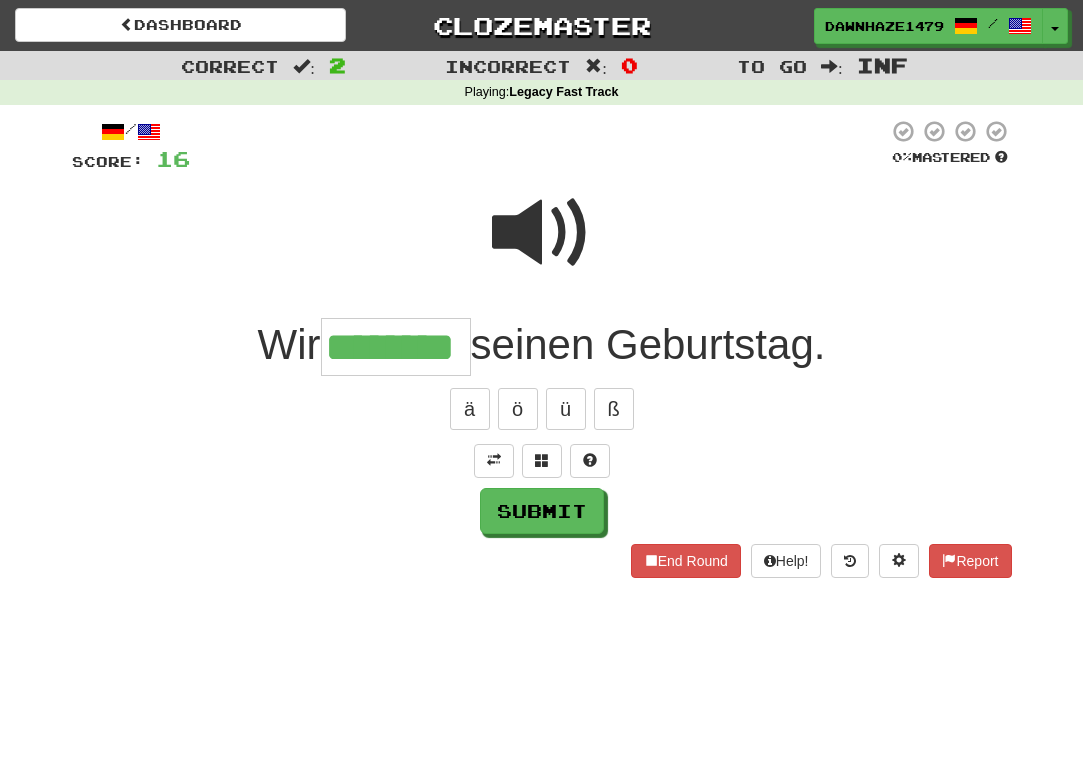 type on "********" 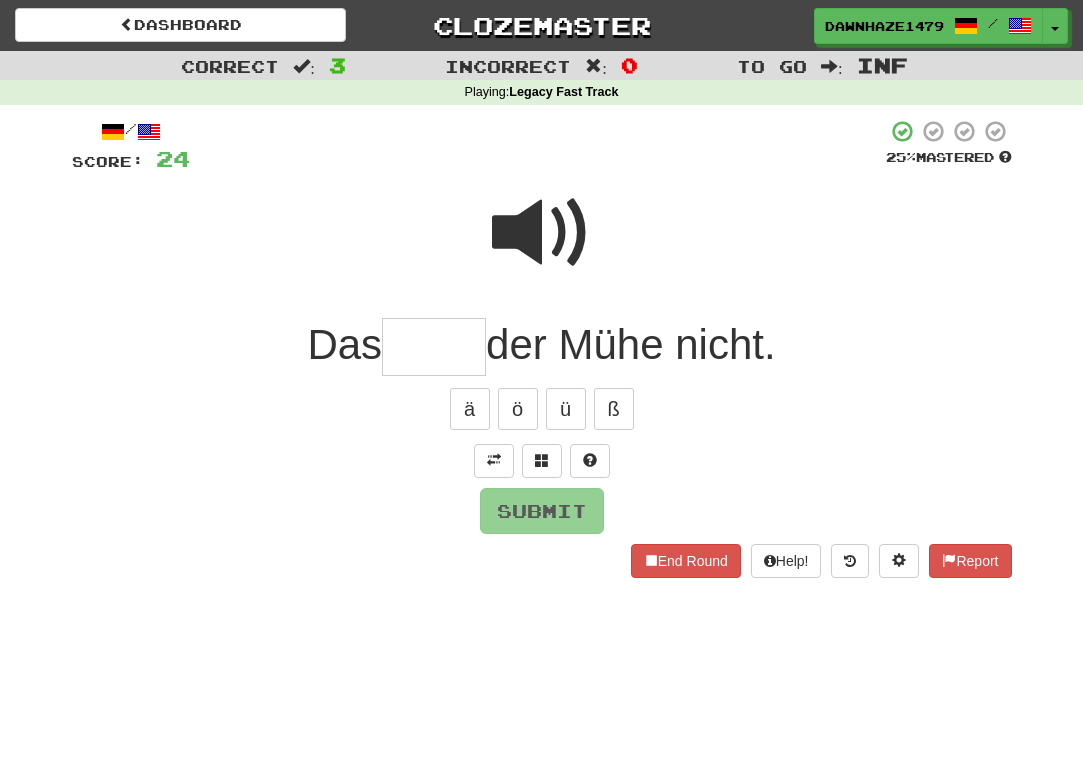 type on "*" 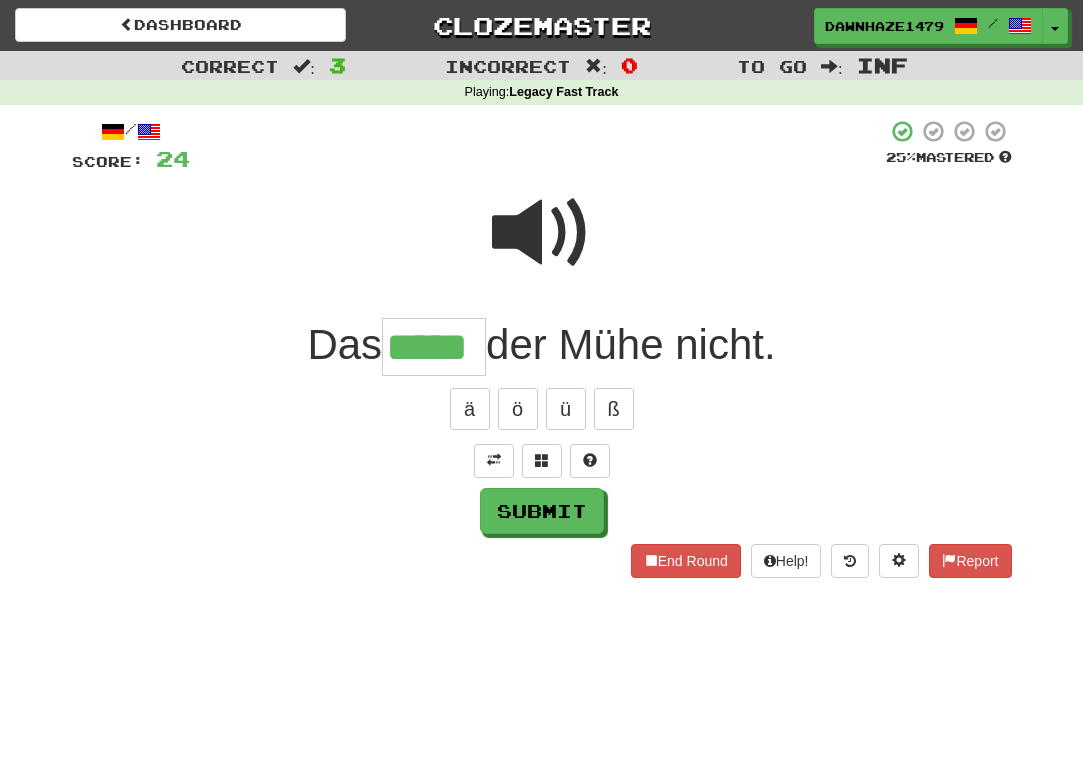 type on "*****" 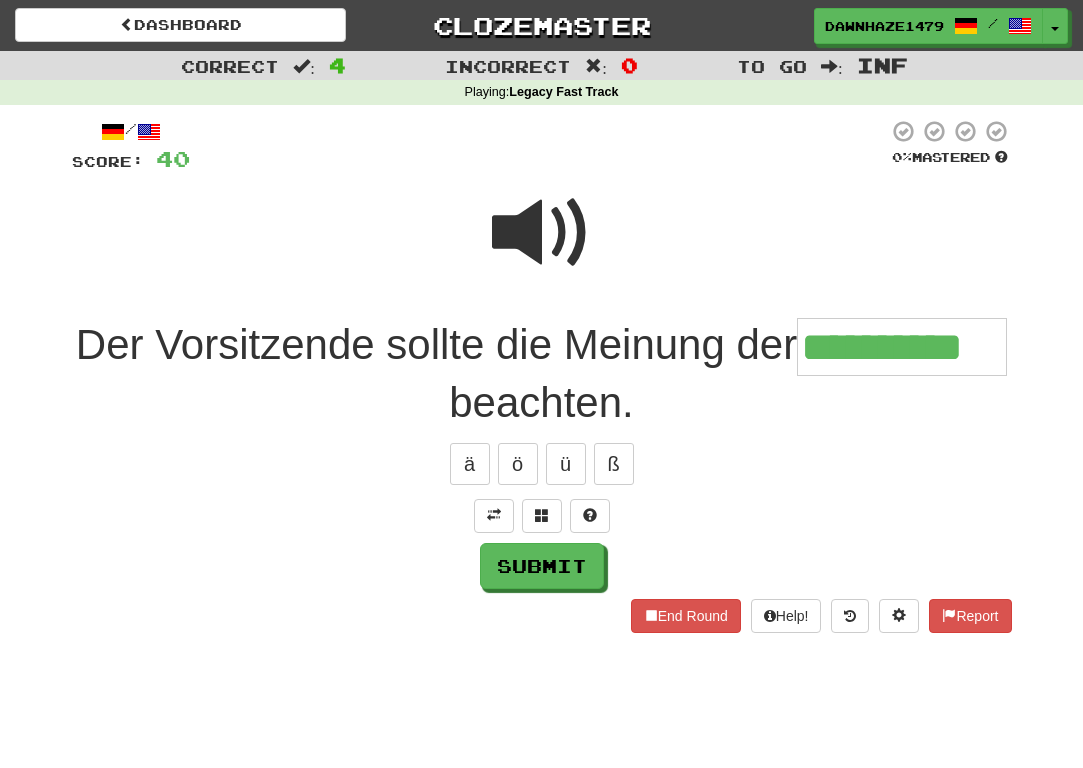 type on "**********" 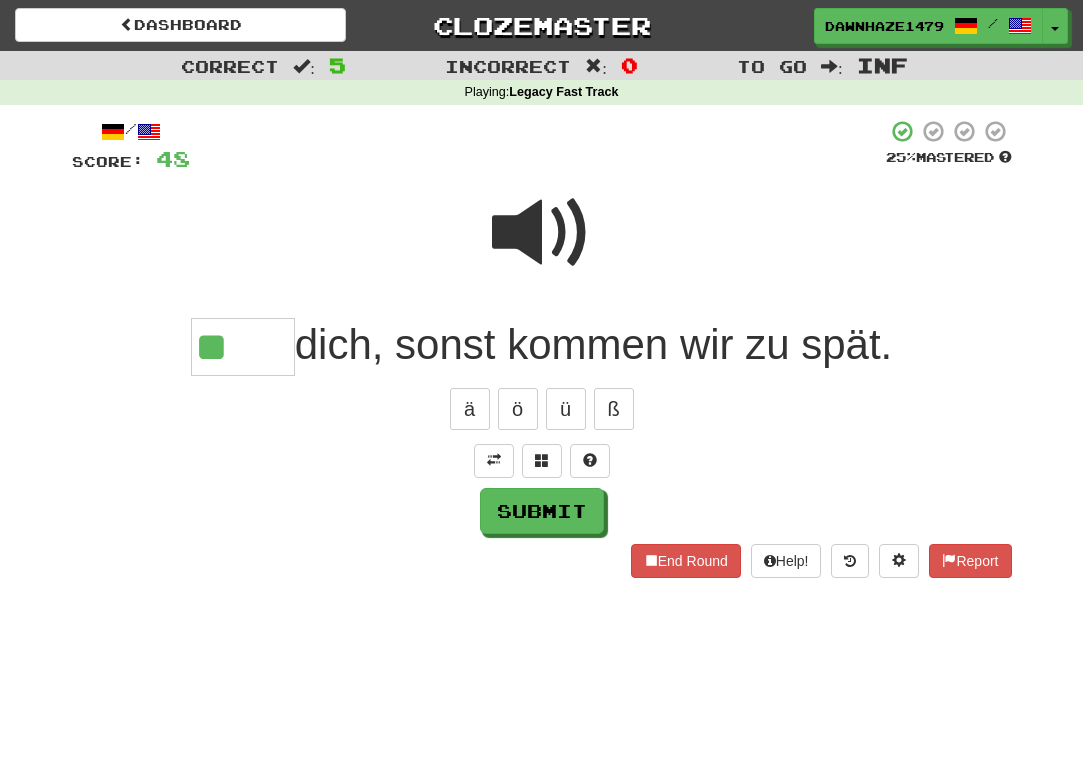 click at bounding box center (542, 233) 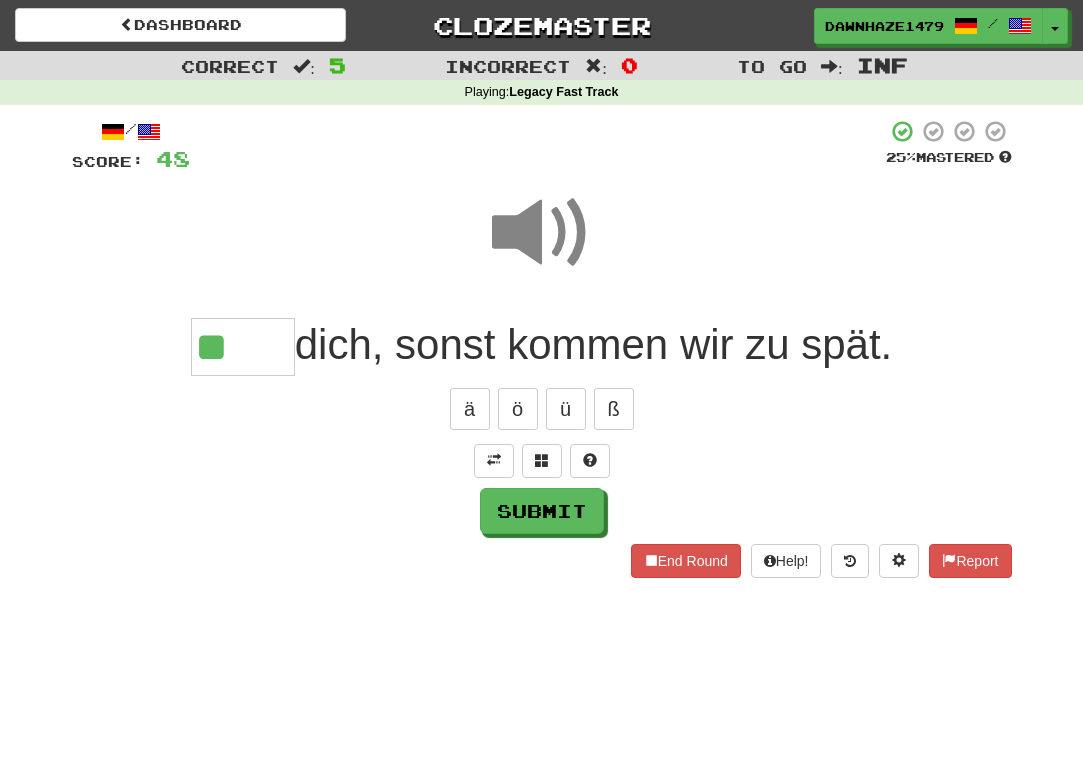 click on "**" at bounding box center (243, 347) 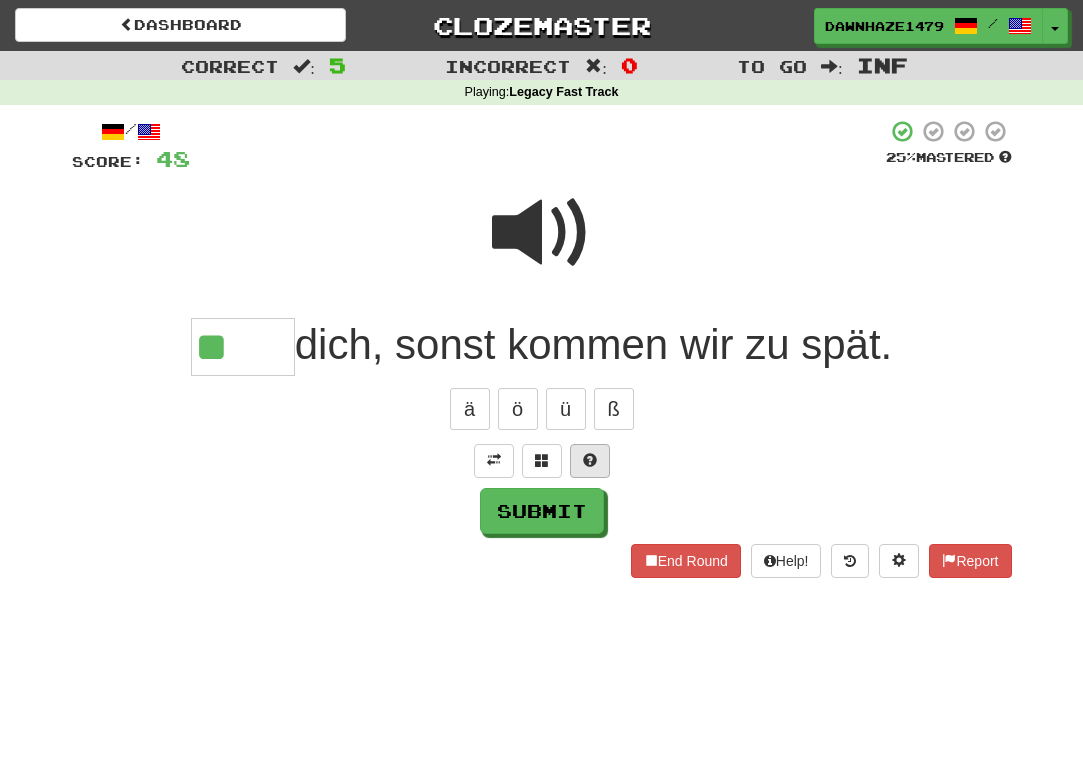 click at bounding box center (590, 460) 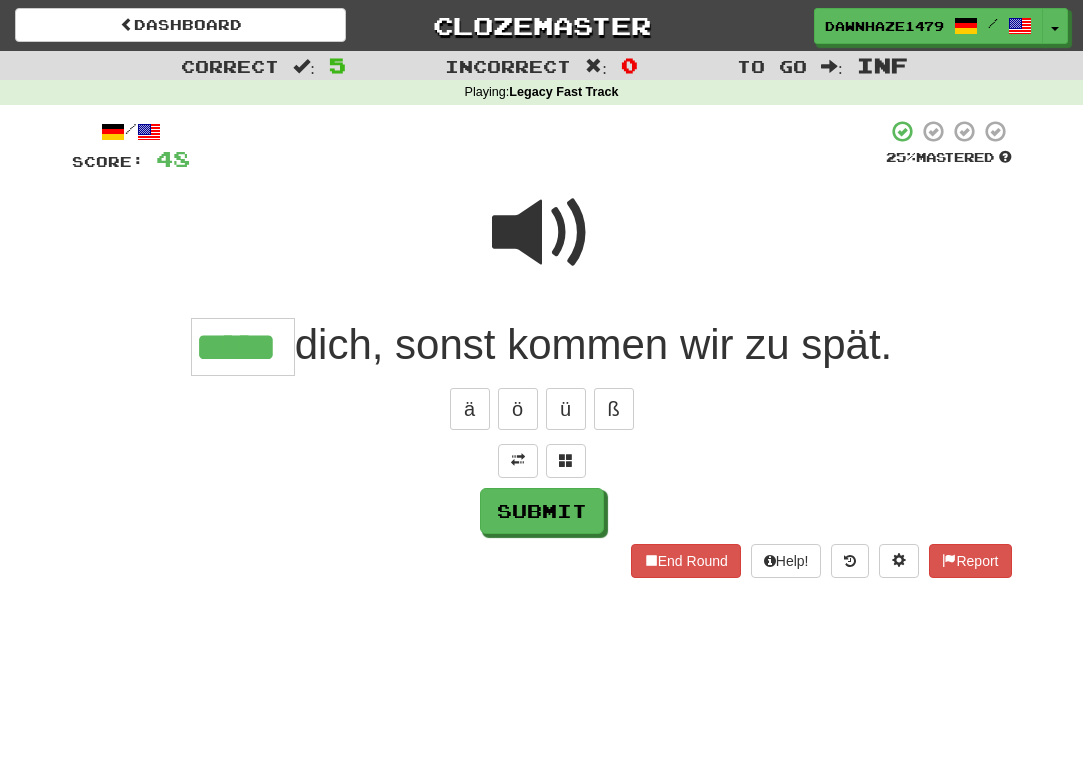 type on "*****" 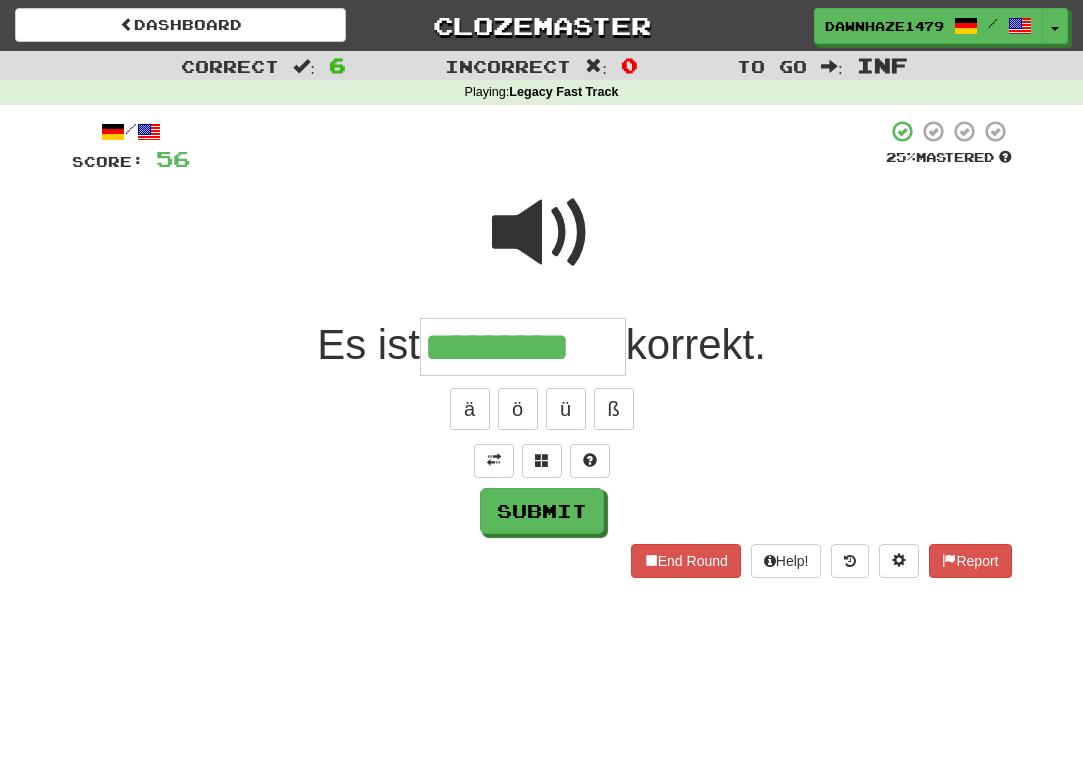 type on "*********" 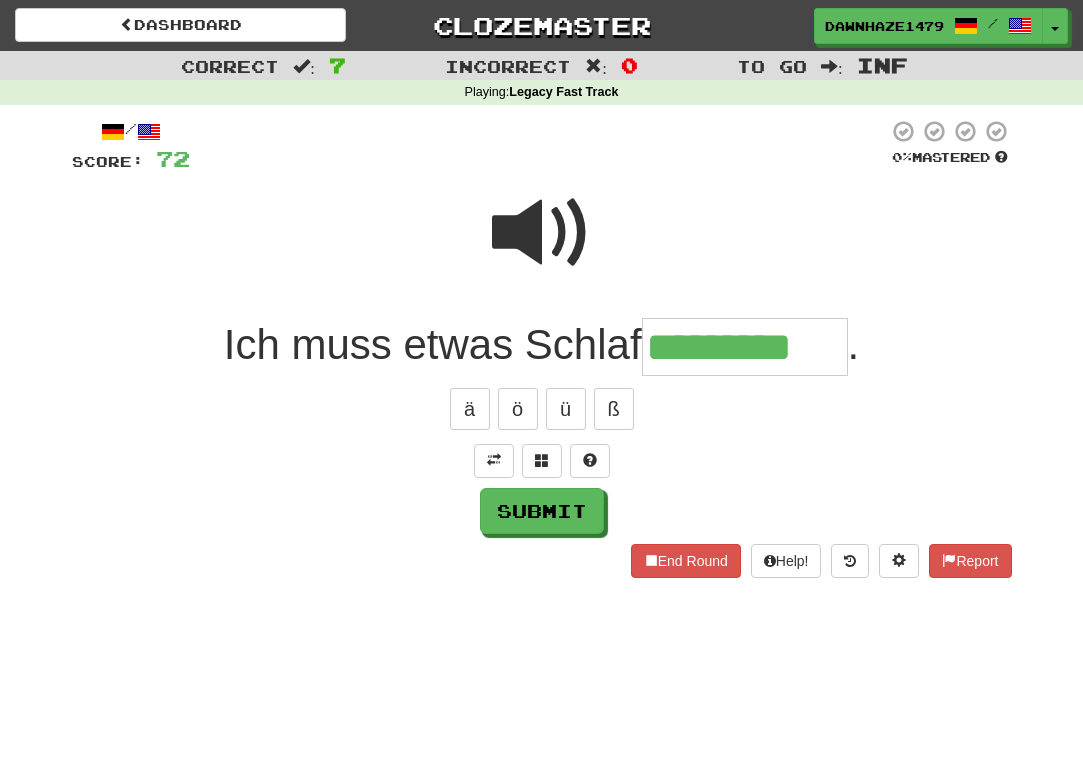 type on "*********" 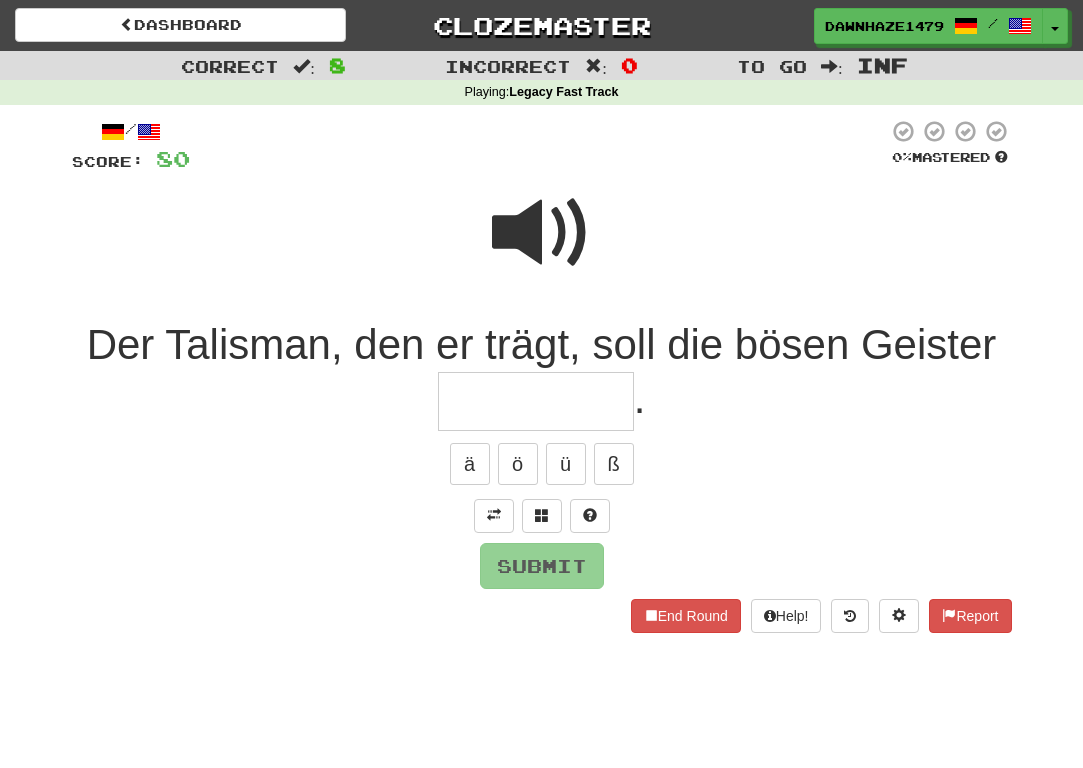click at bounding box center (542, 233) 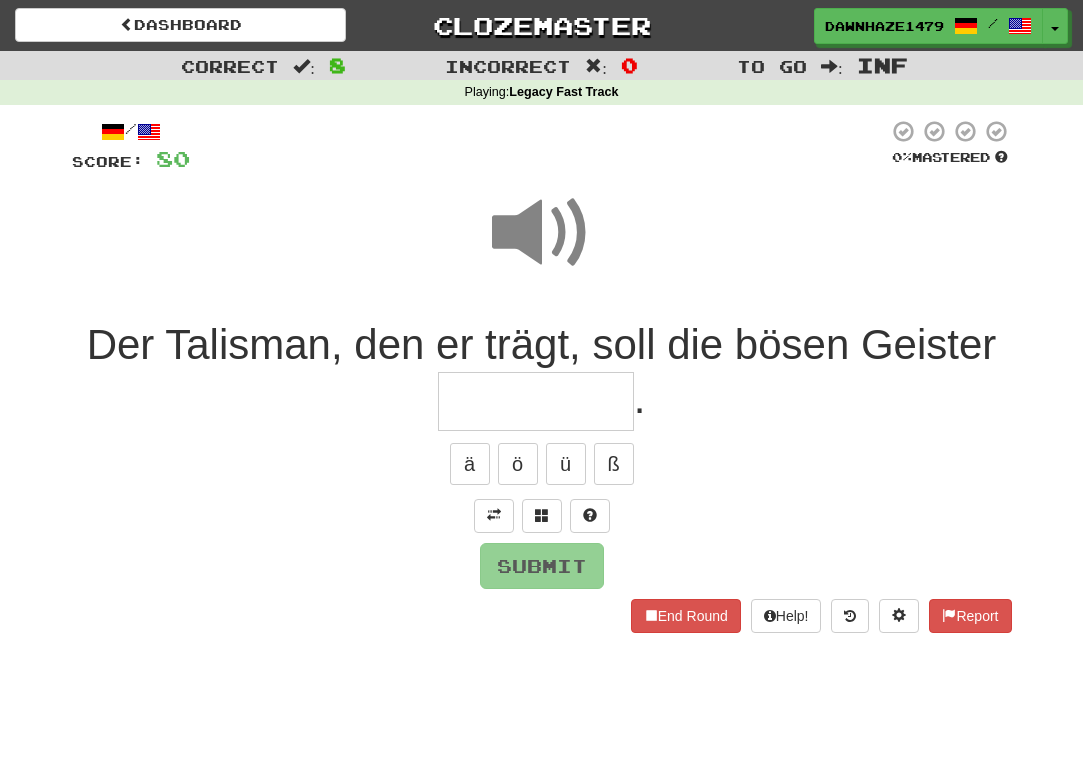 click at bounding box center [536, 401] 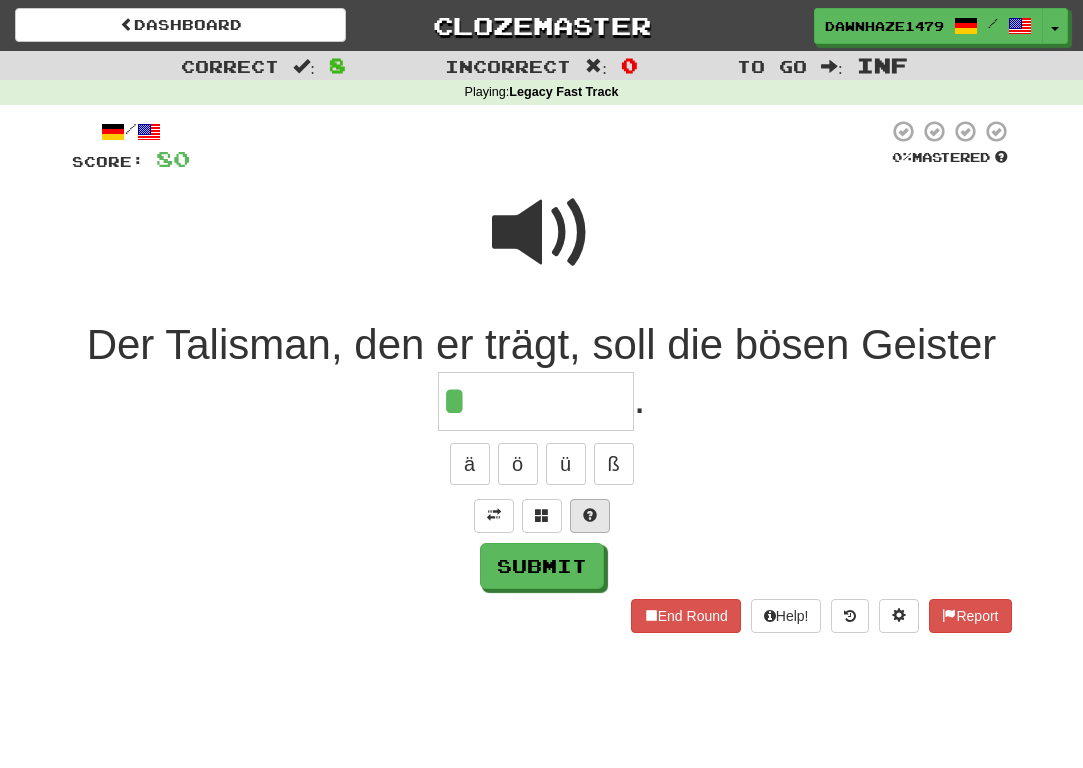 click at bounding box center [590, 516] 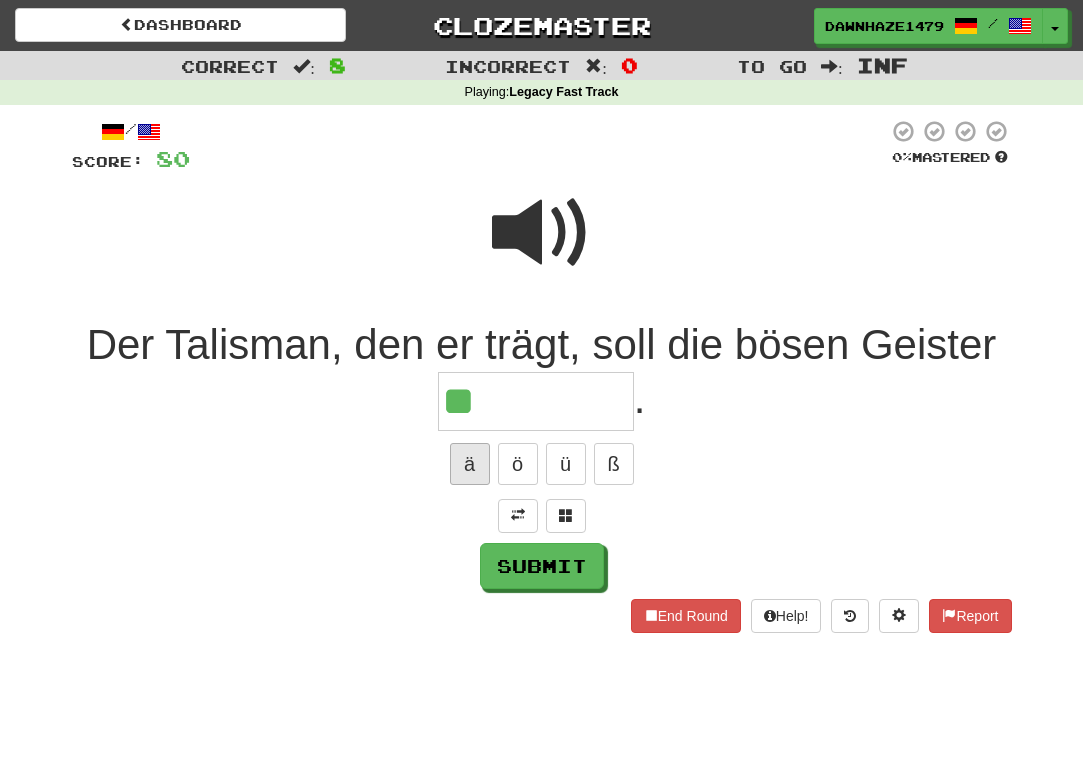 click on "ä" at bounding box center [470, 464] 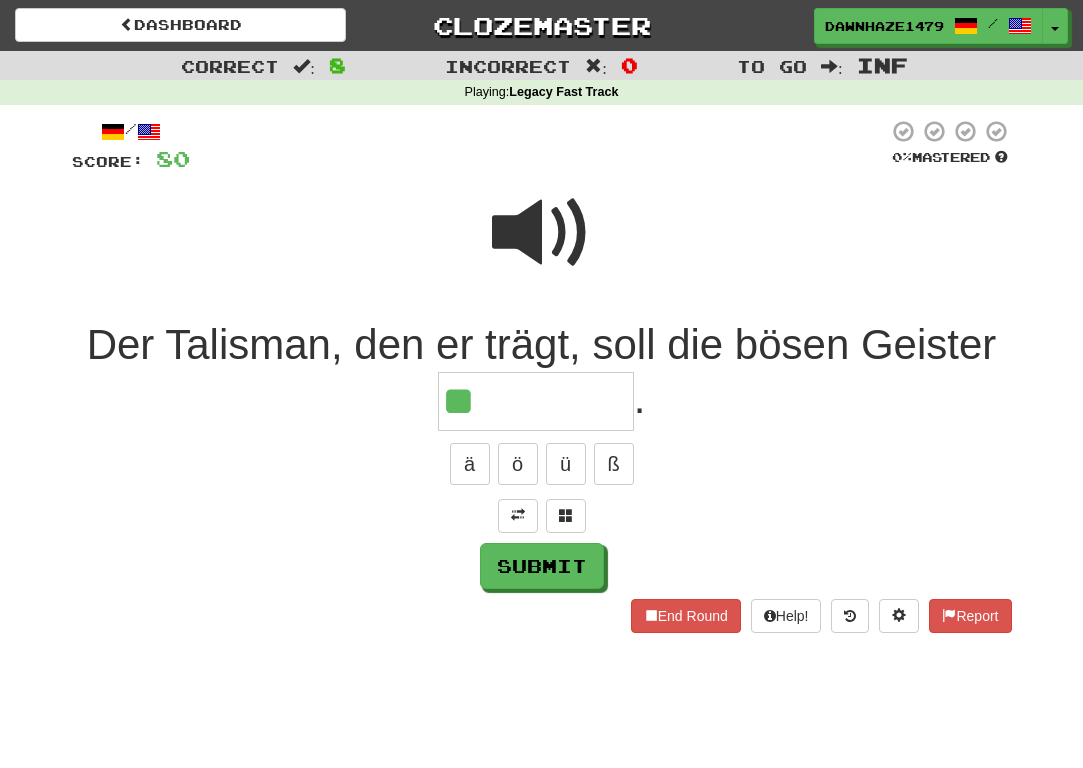 click at bounding box center [542, 246] 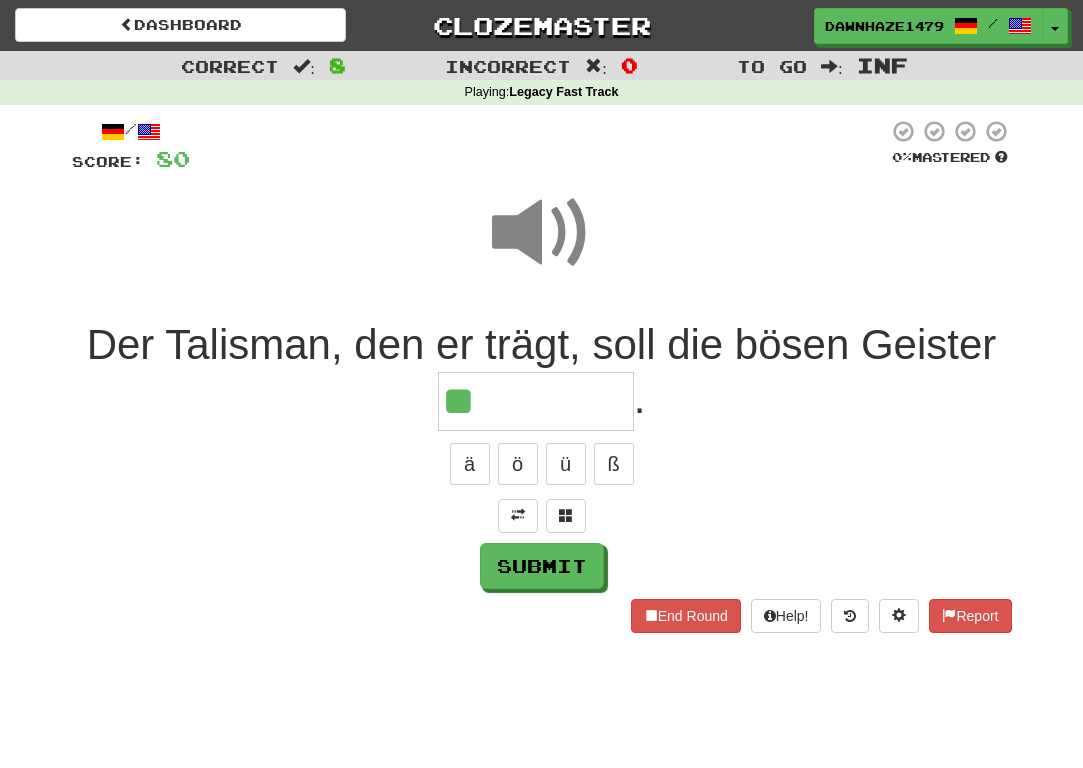 click on "**" at bounding box center [536, 401] 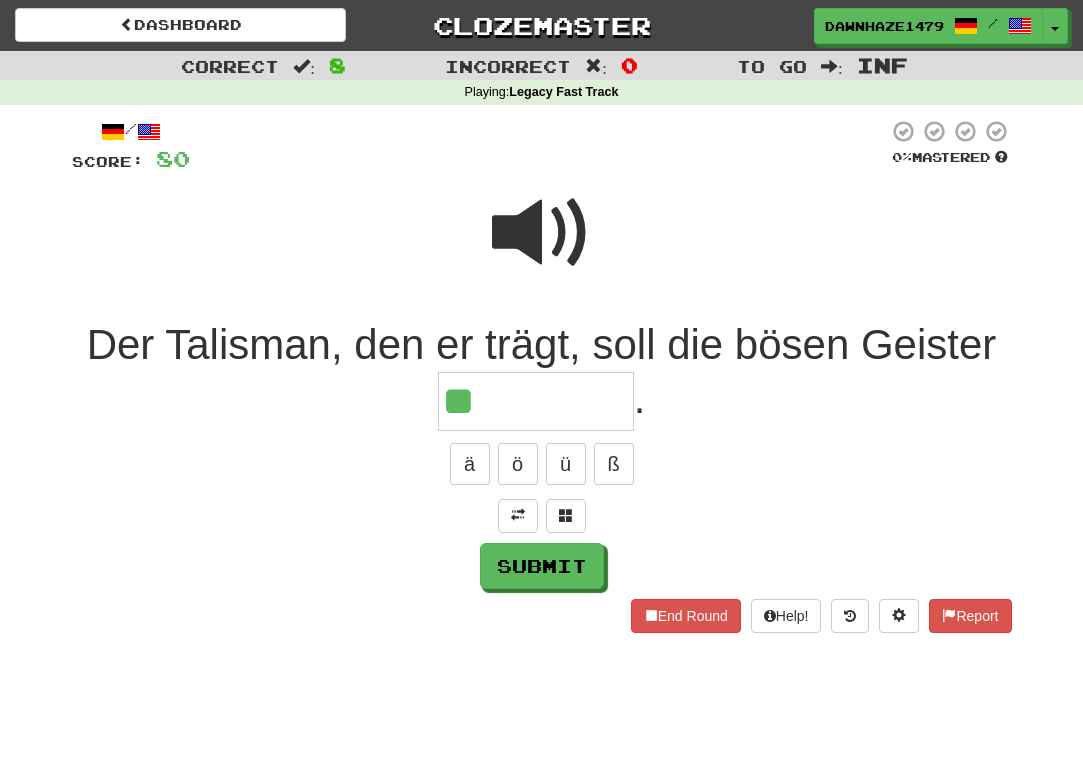 click at bounding box center (542, 246) 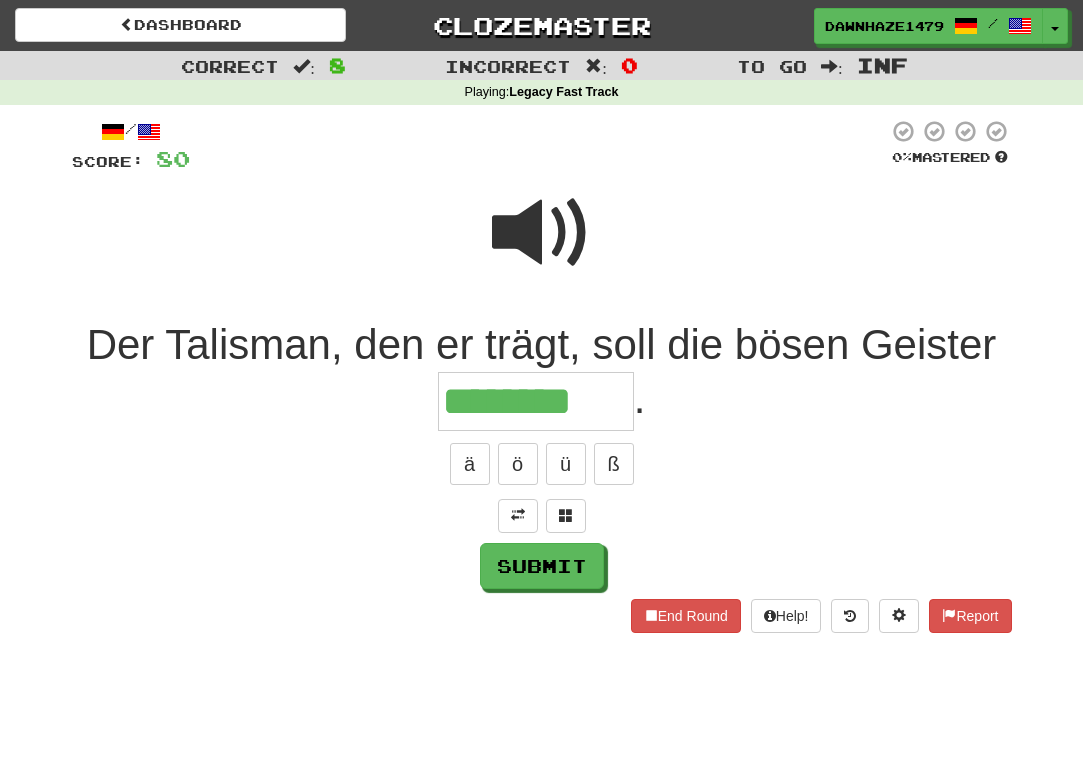 type on "********" 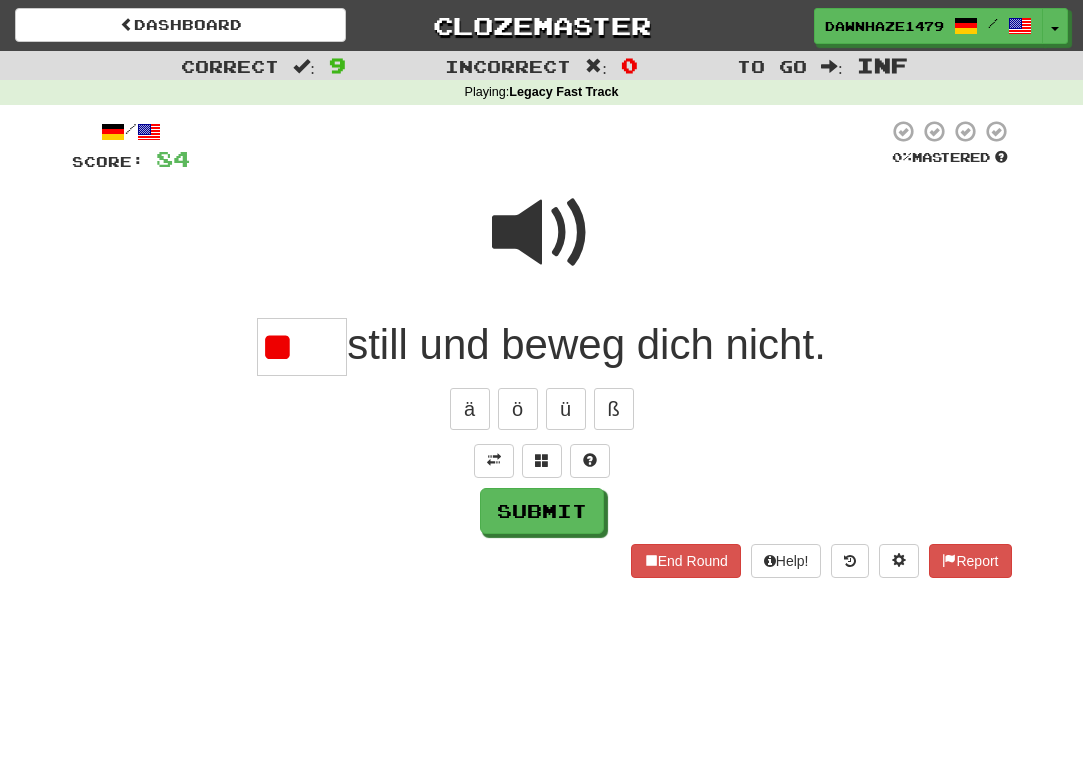 type on "*" 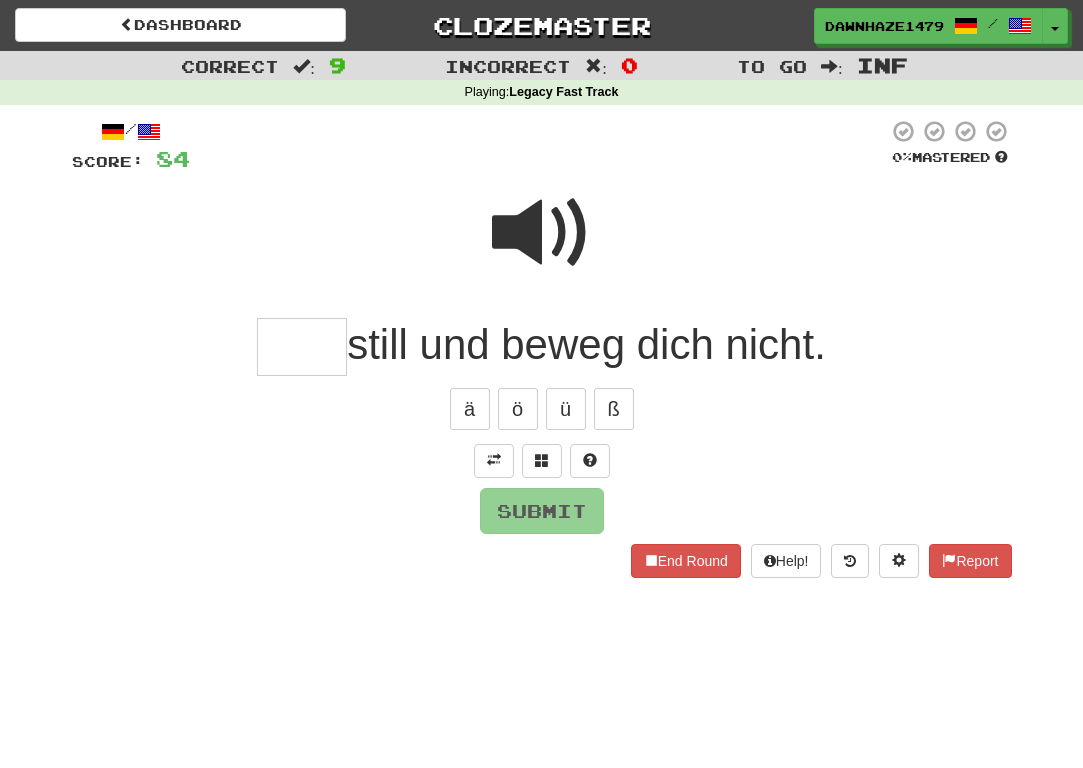 type on "*" 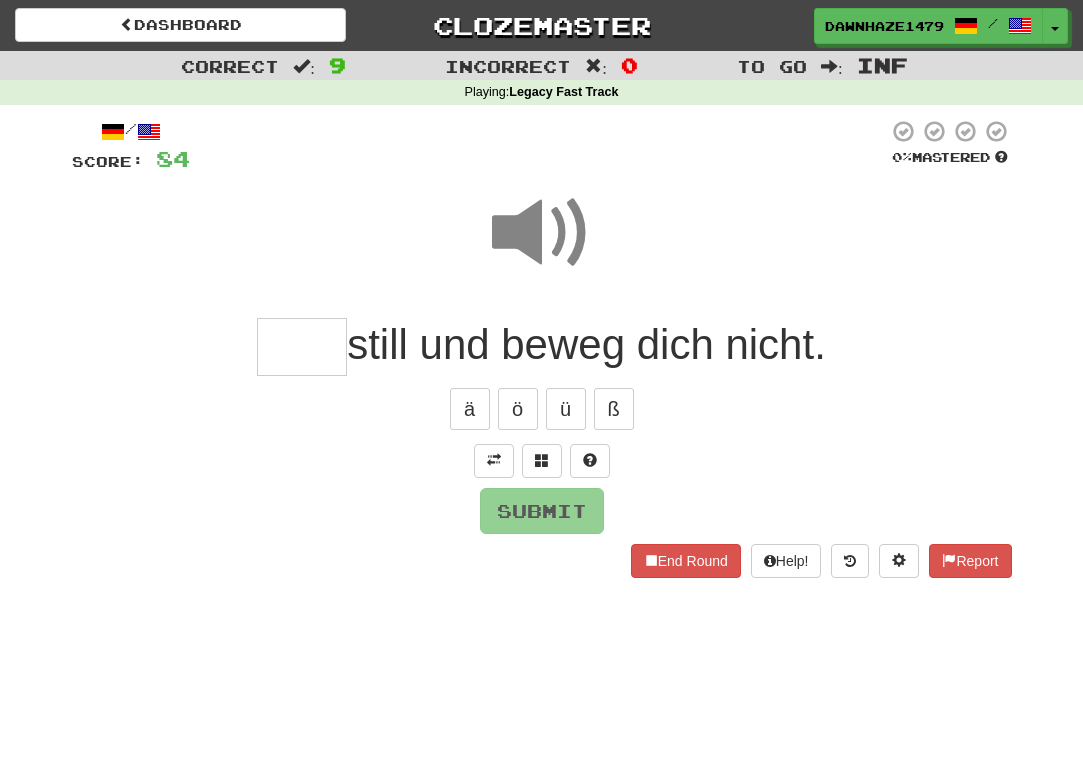click on "still und beweg dich nicht." at bounding box center [586, 344] 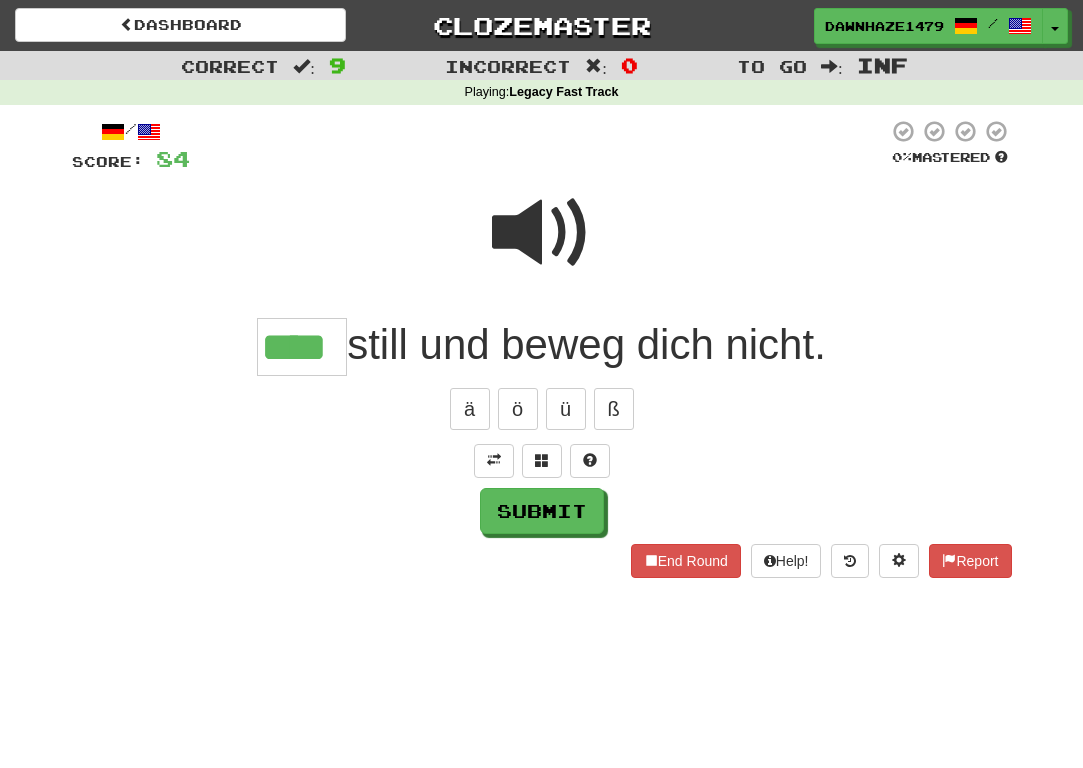type on "****" 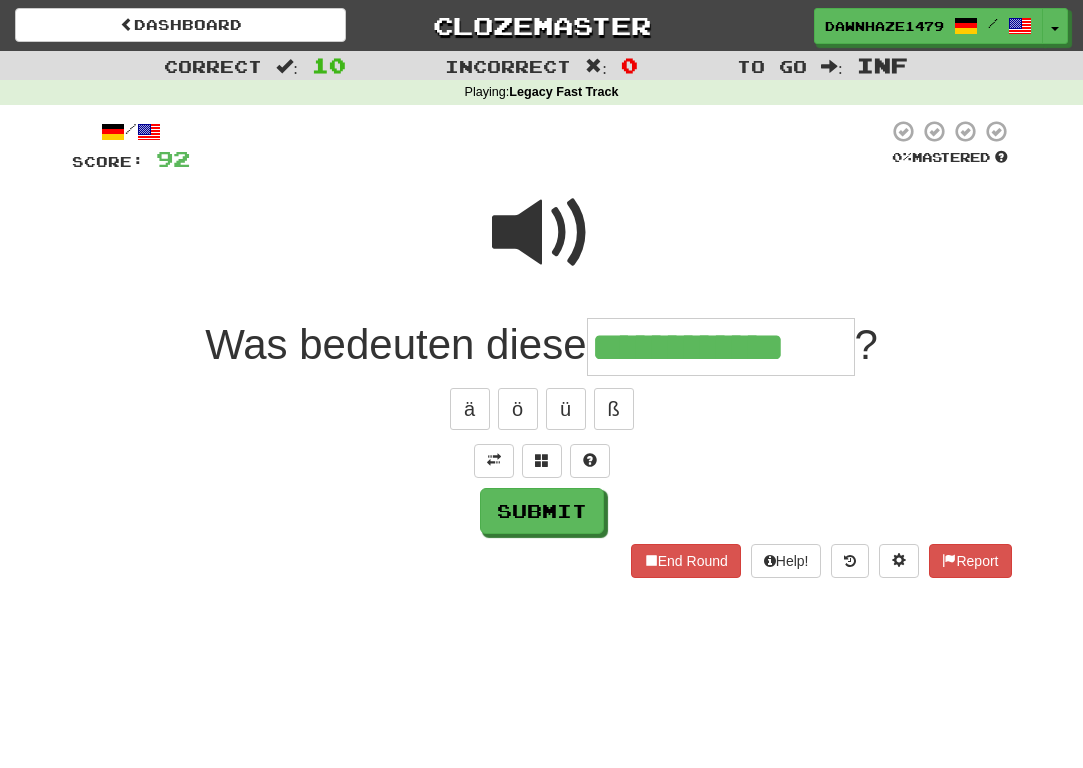 type on "**********" 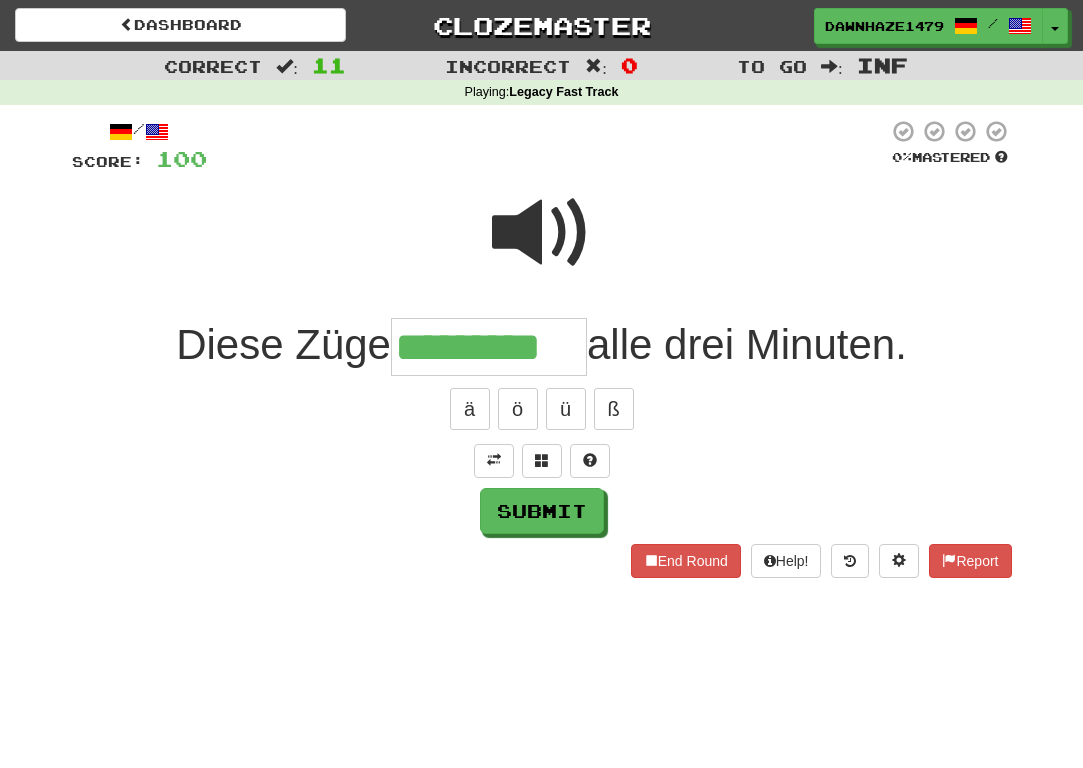 type on "*********" 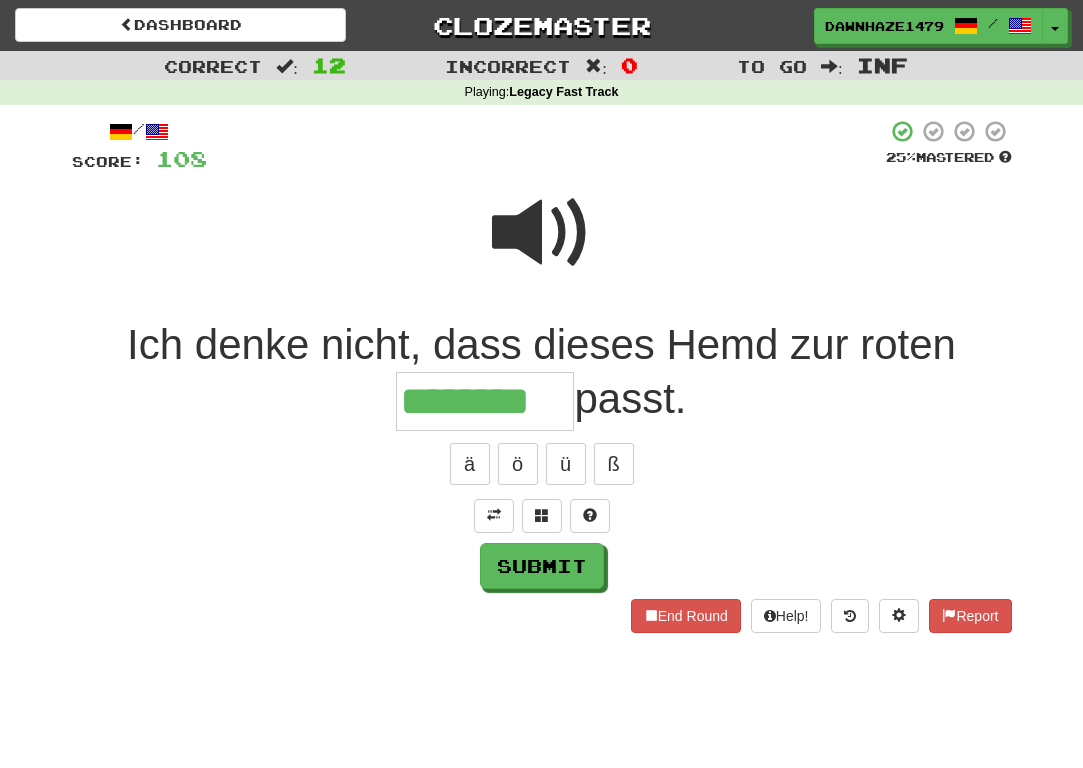 type on "********" 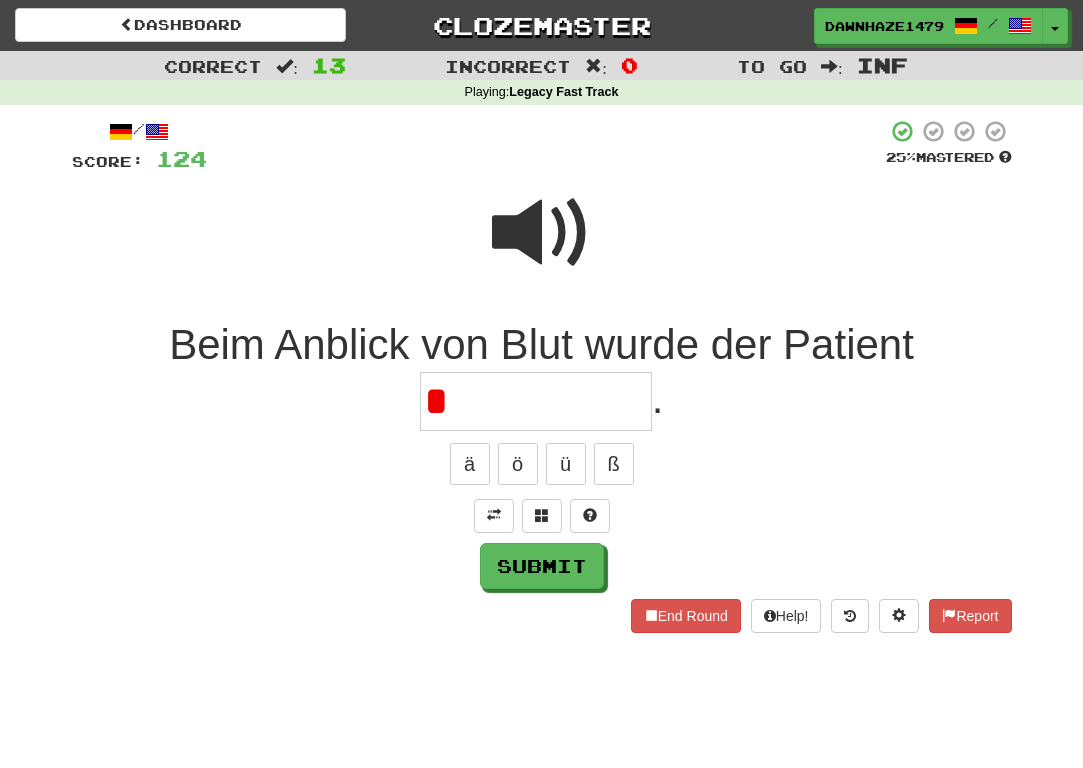 type on "**********" 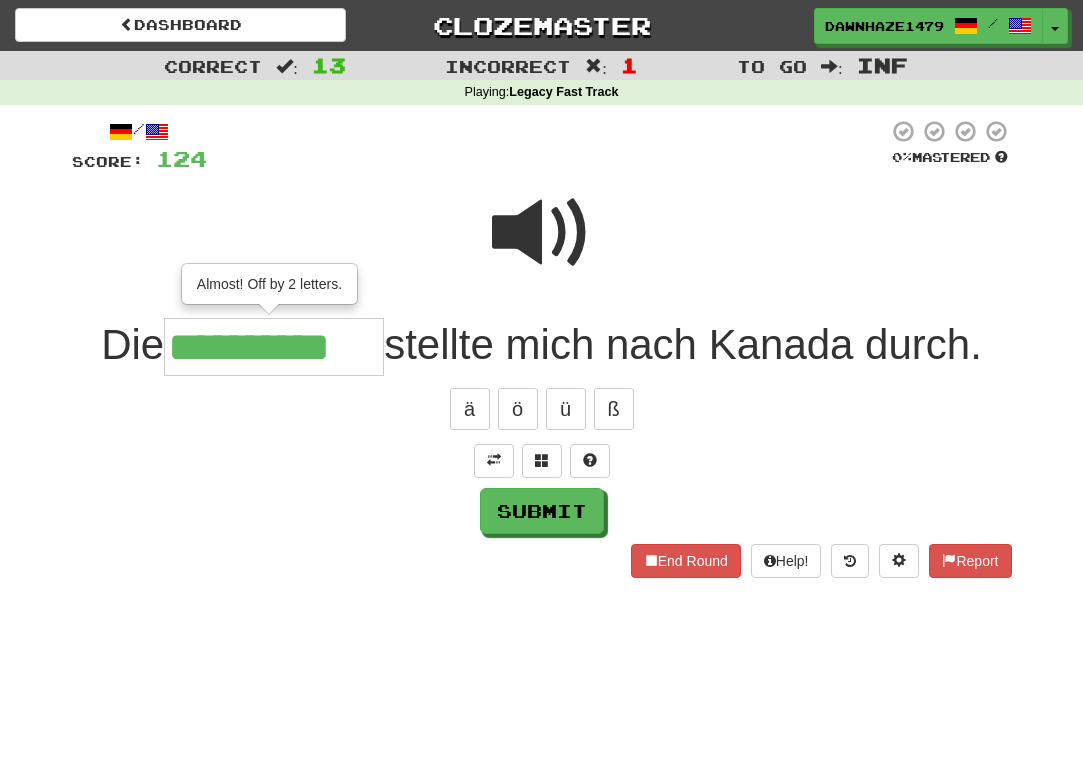 type on "**********" 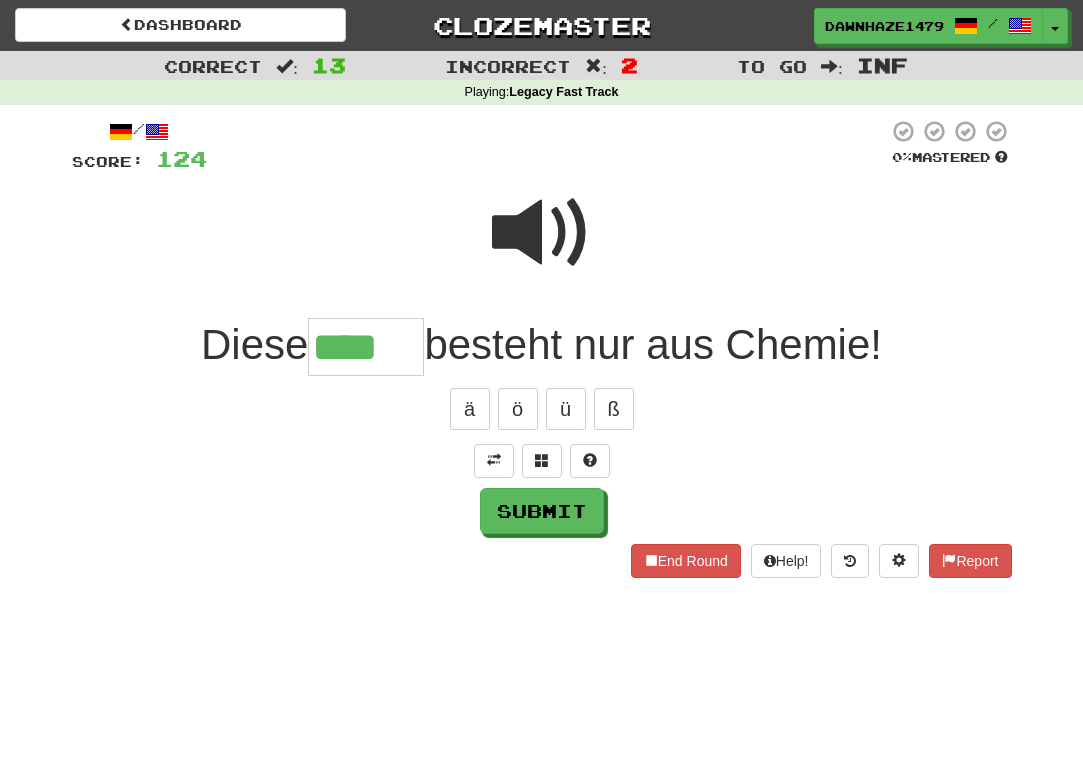 type on "****" 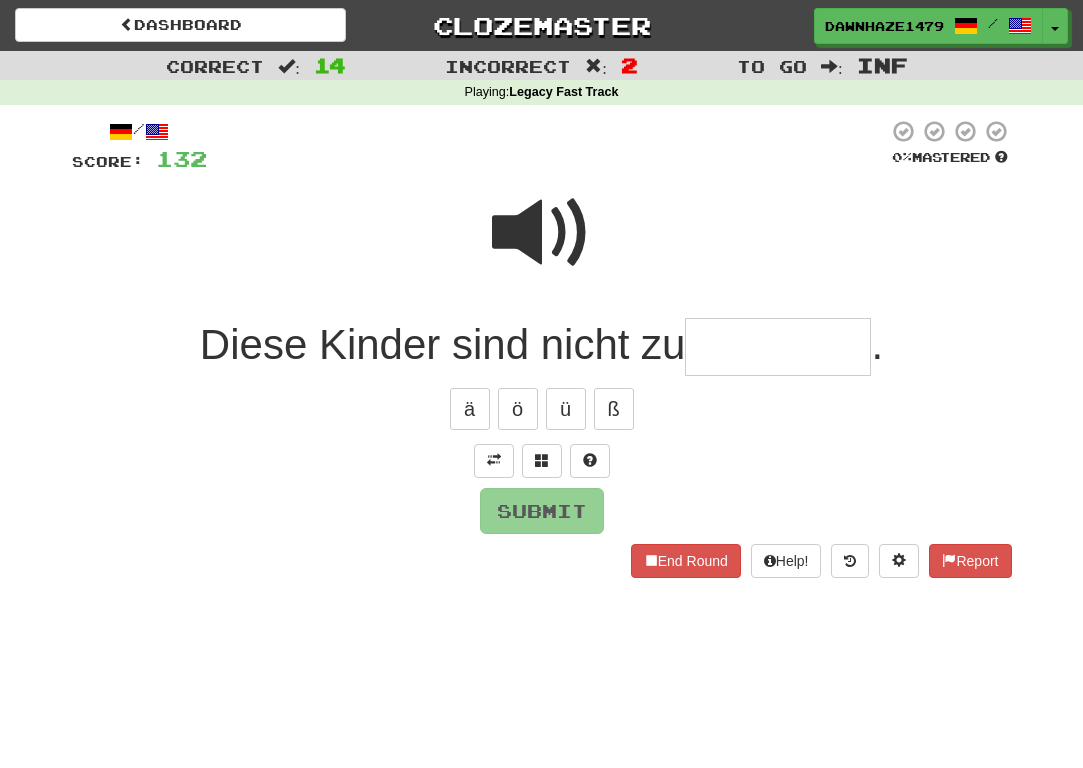 type on "*" 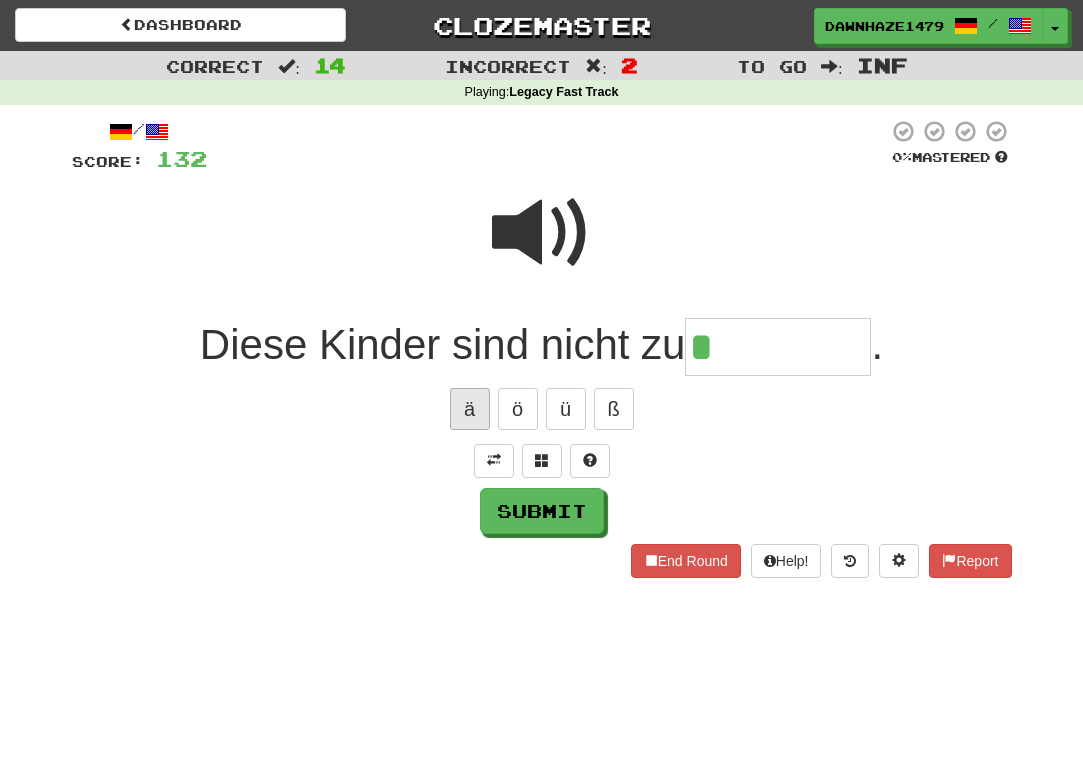 click on "ä" at bounding box center [470, 409] 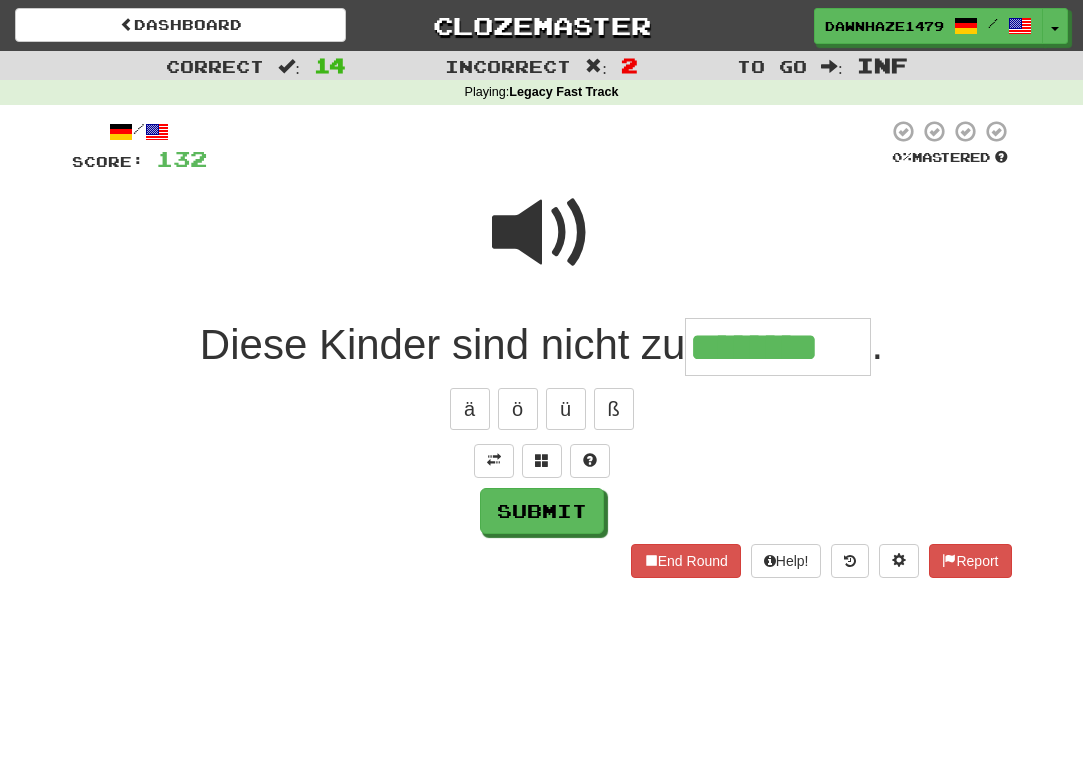 type on "********" 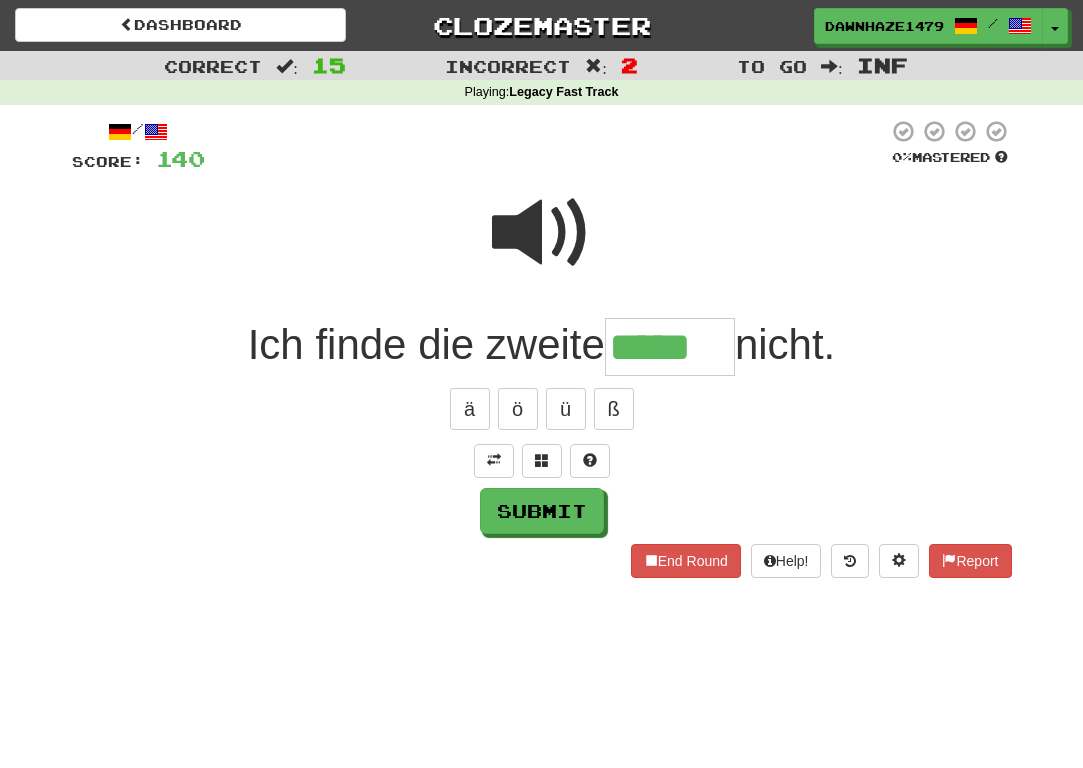 type on "*****" 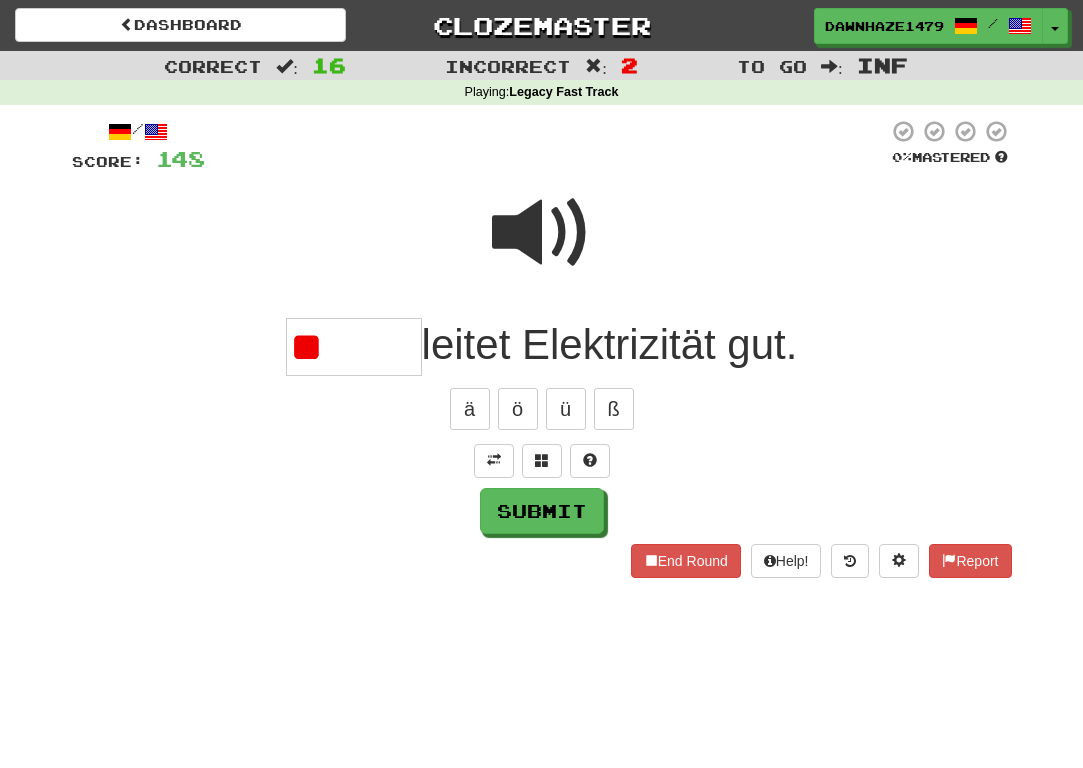 type on "*" 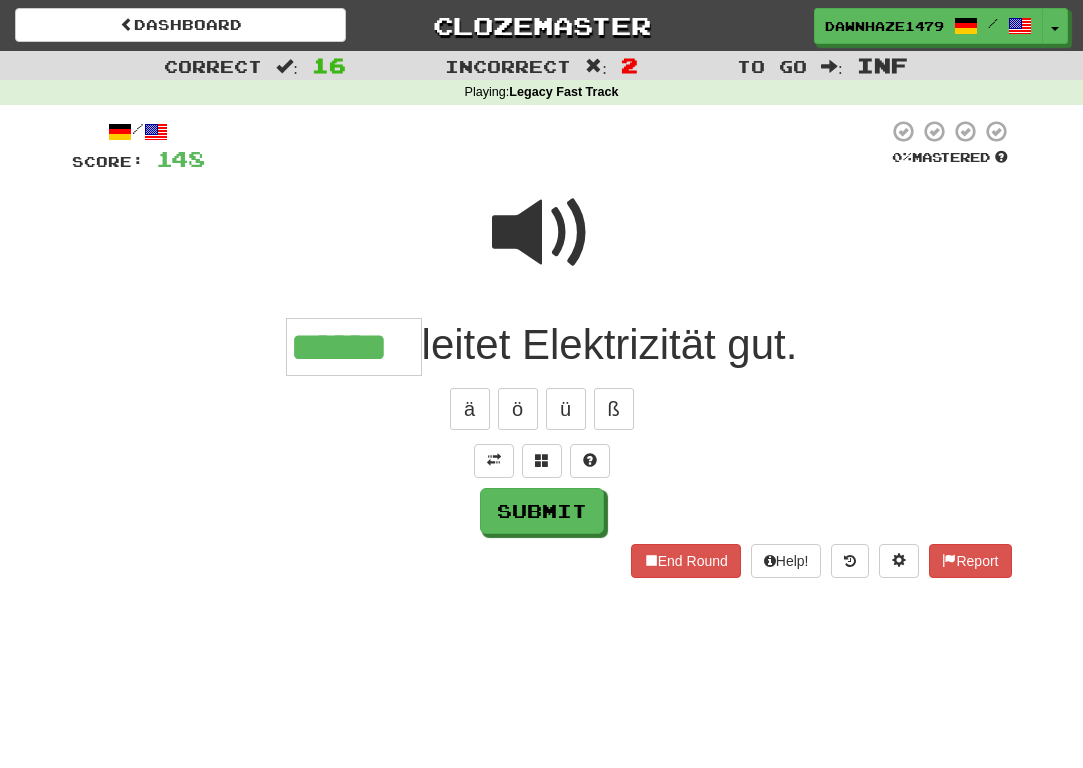 type on "******" 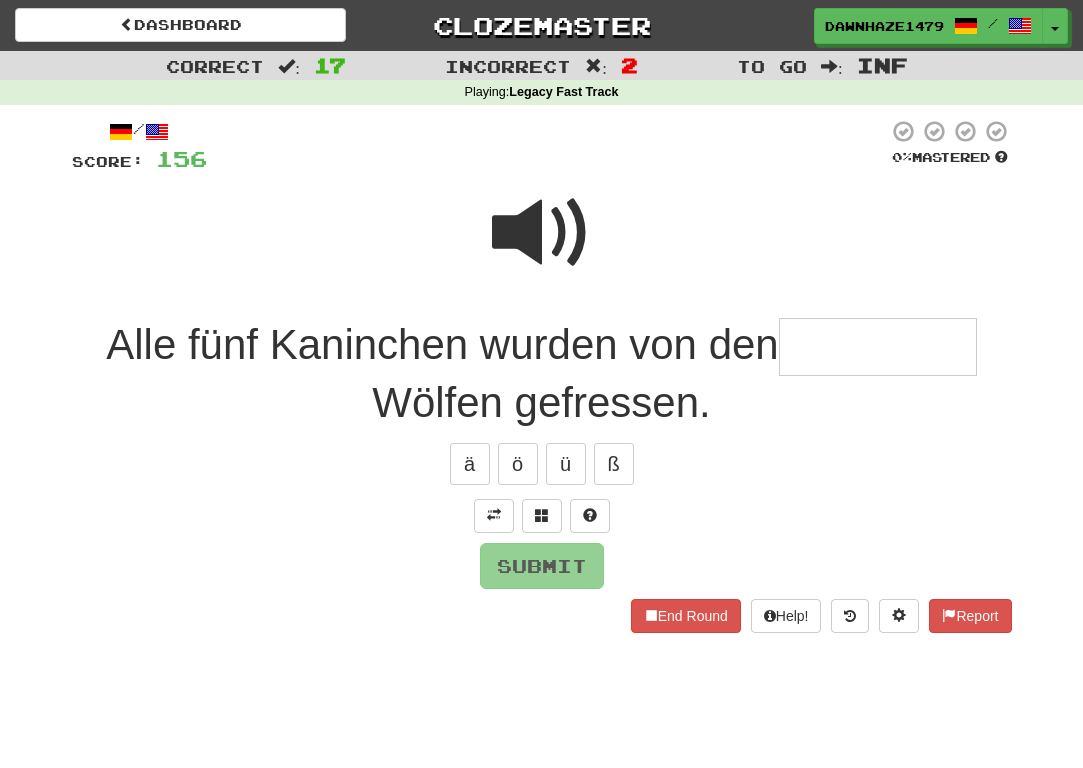 click at bounding box center [542, 233] 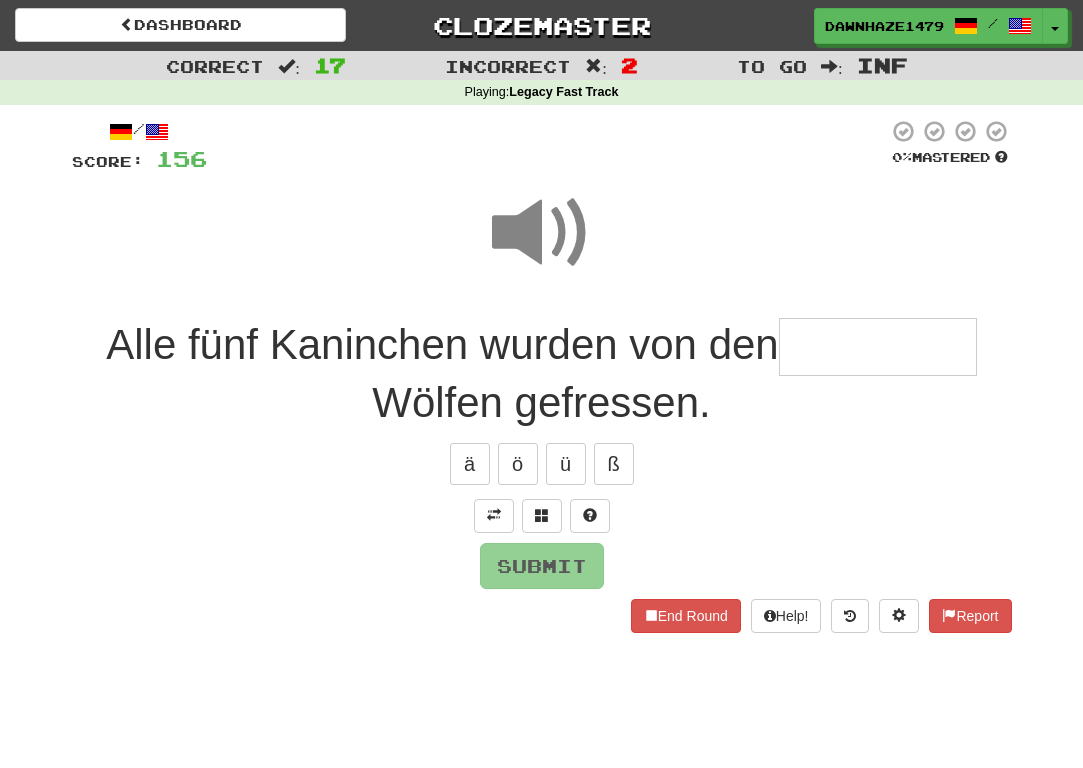 type on "*********" 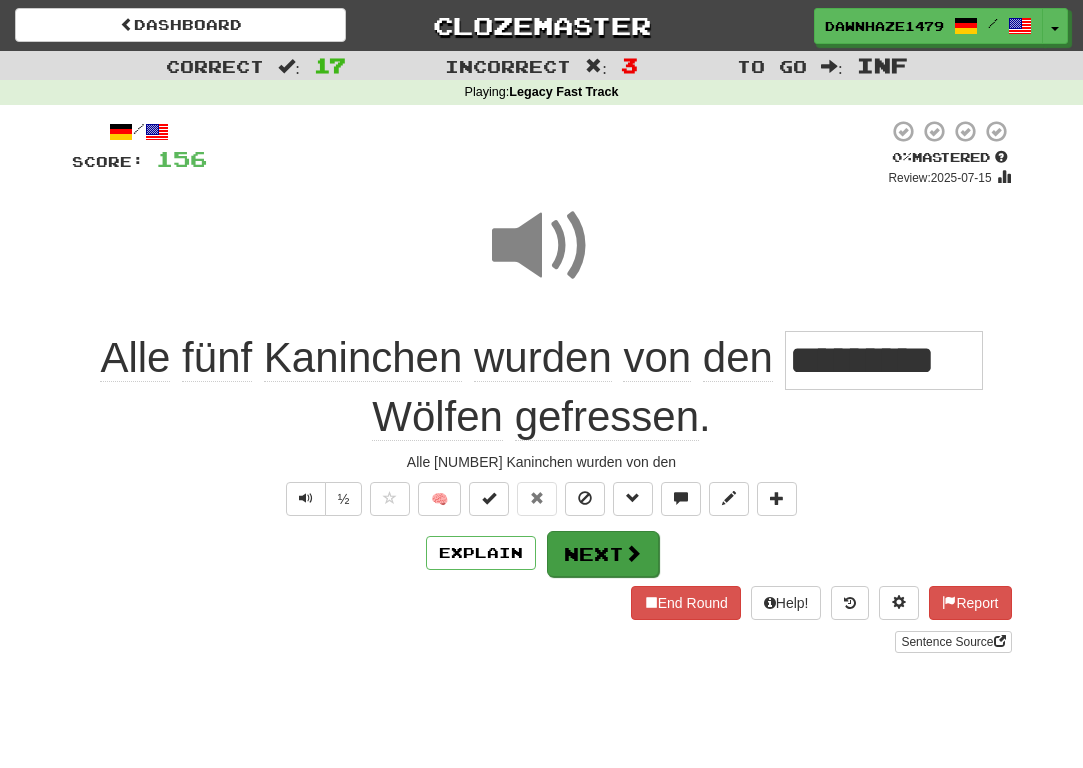 click at bounding box center [633, 553] 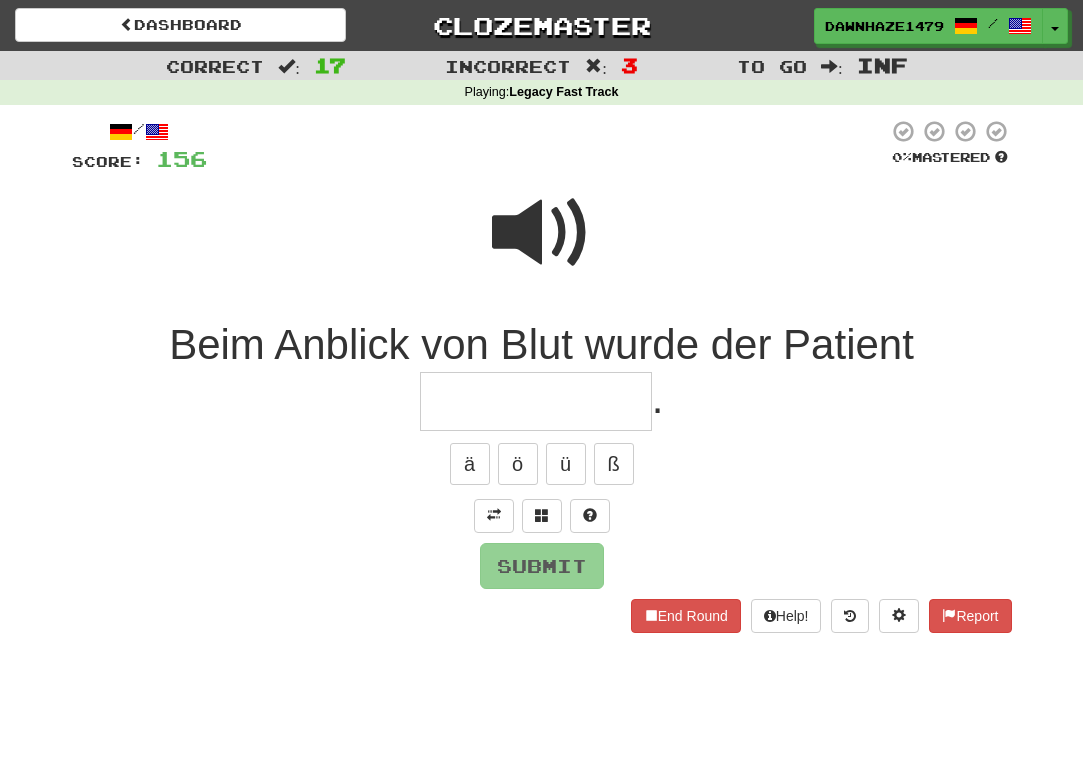 type on "*" 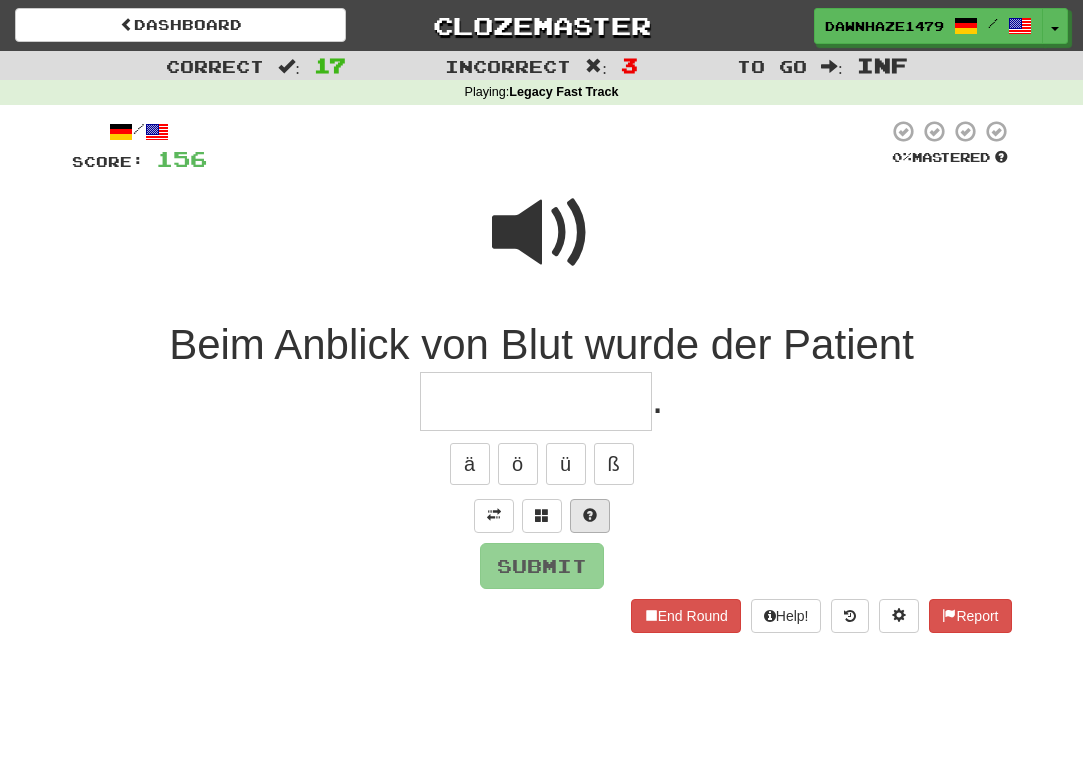 click at bounding box center (590, 516) 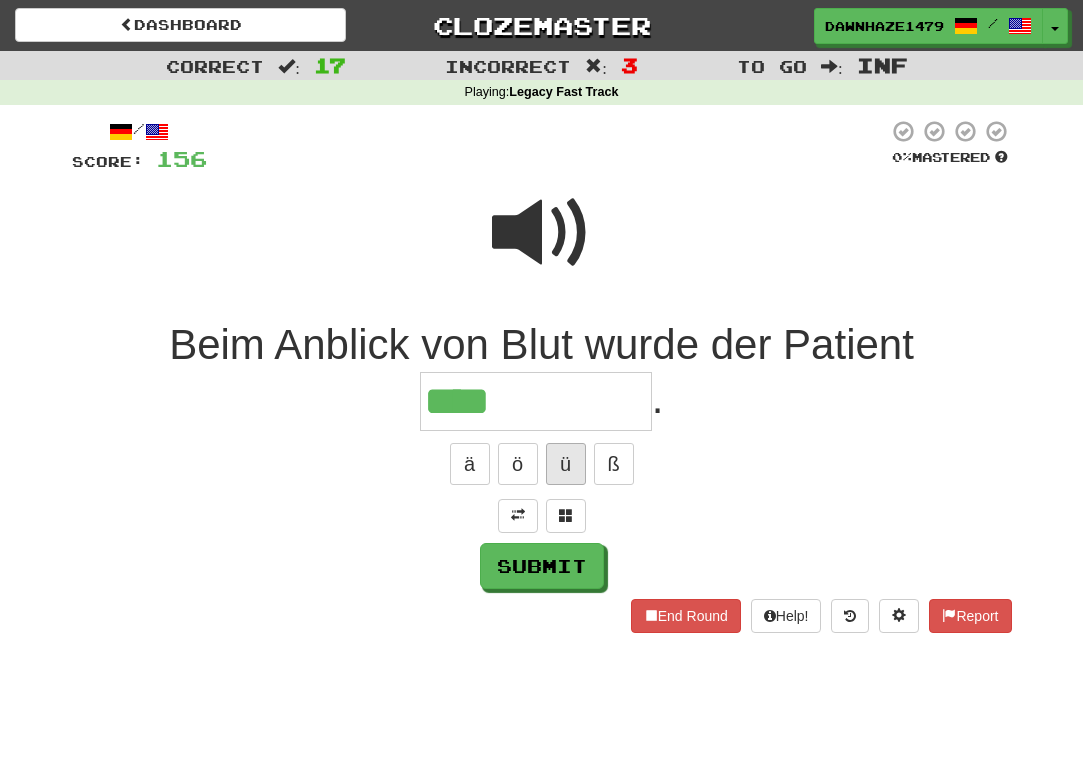click on "ü" at bounding box center (566, 464) 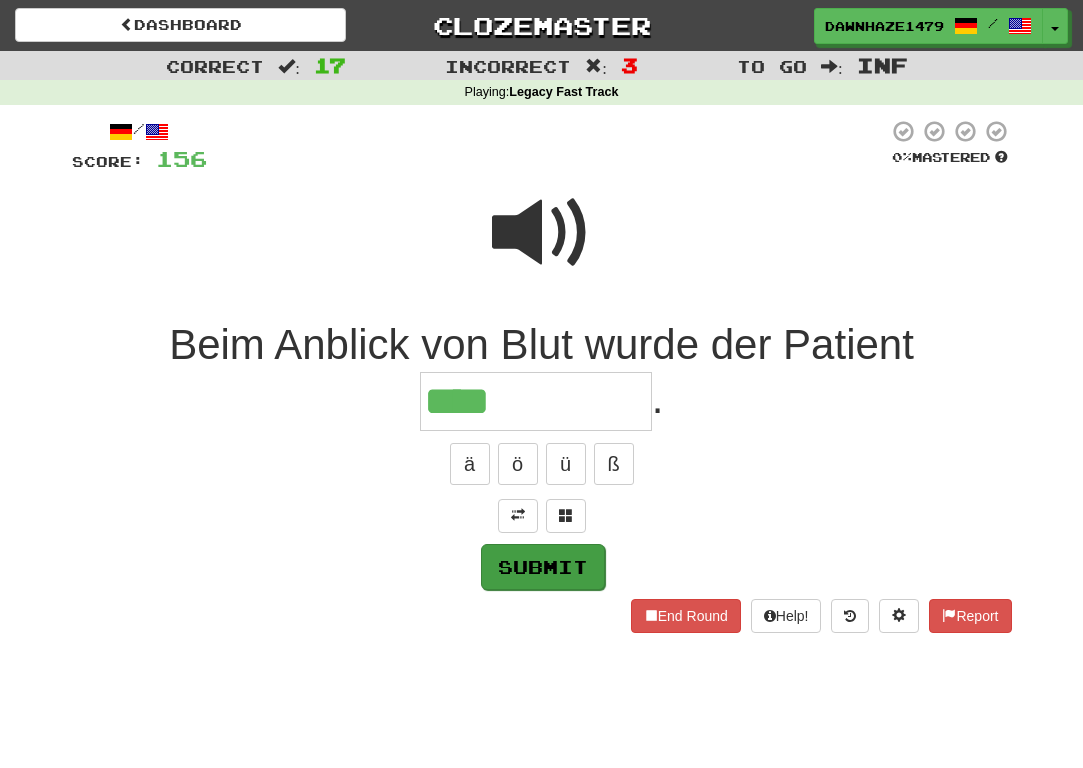 click on "Submit" at bounding box center (543, 567) 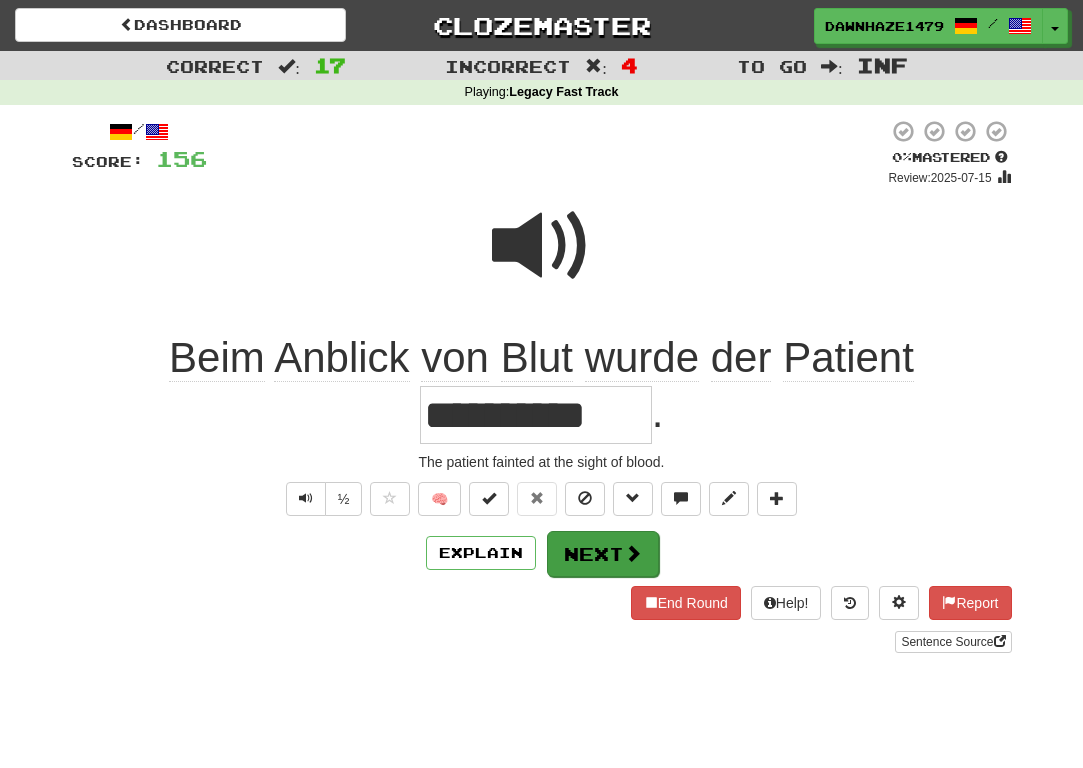 click on "Next" at bounding box center [603, 554] 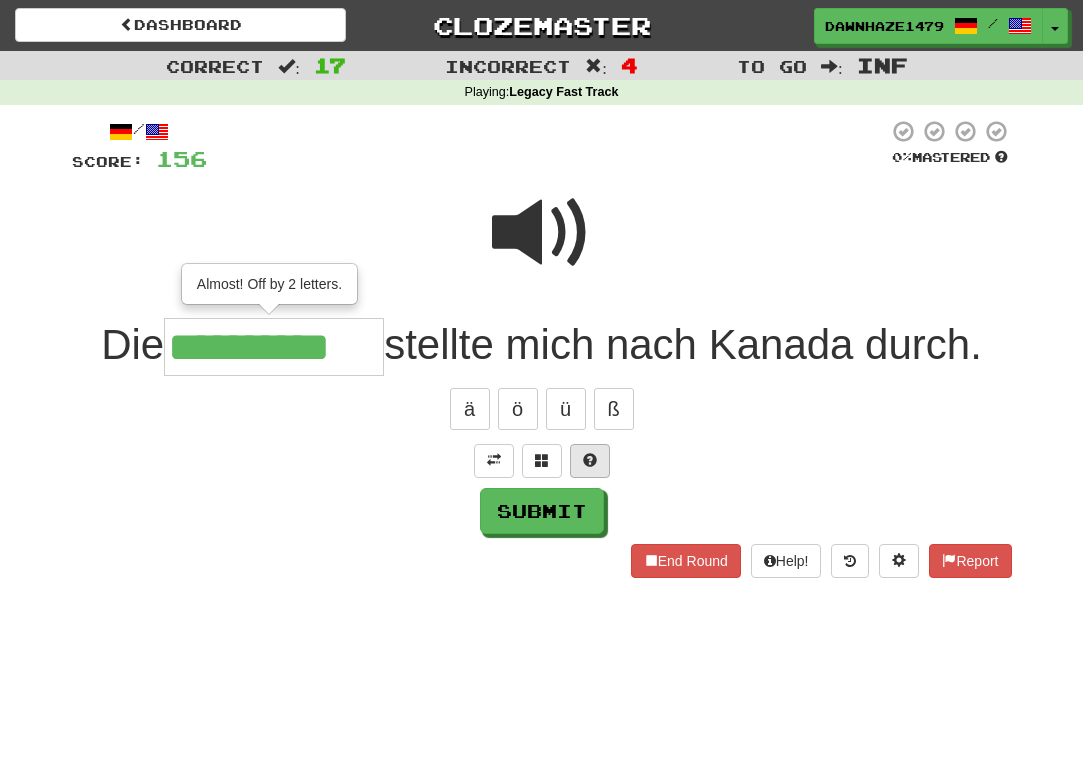 click at bounding box center [590, 461] 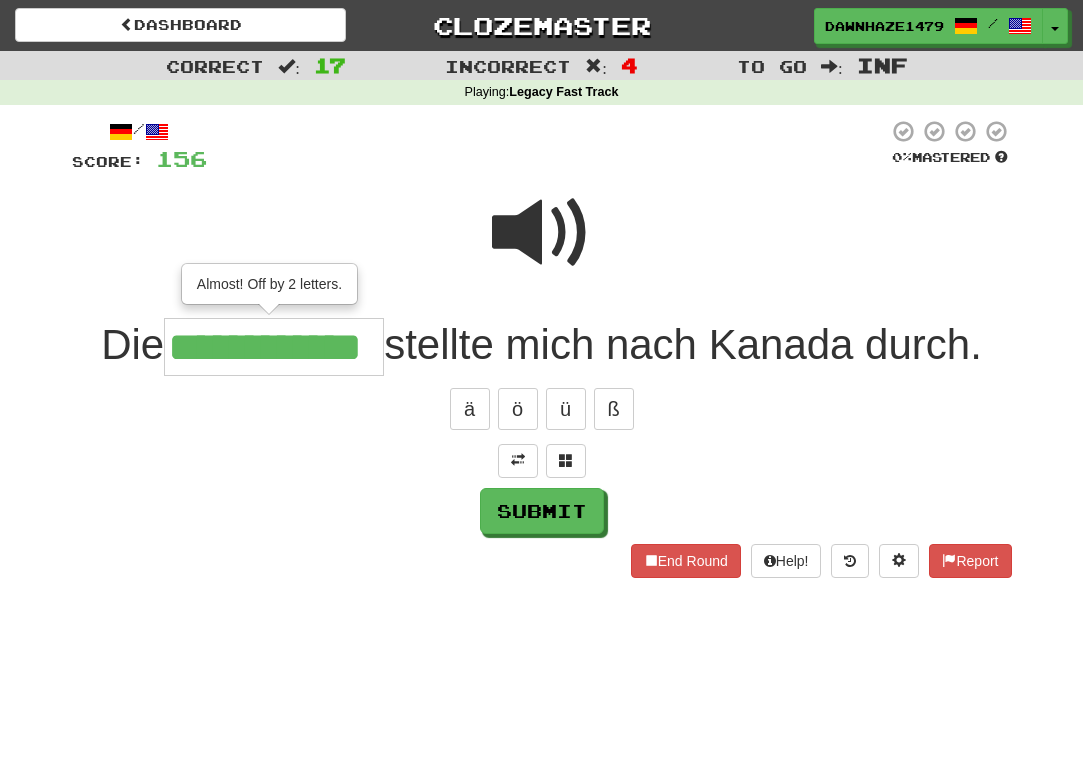 type on "**********" 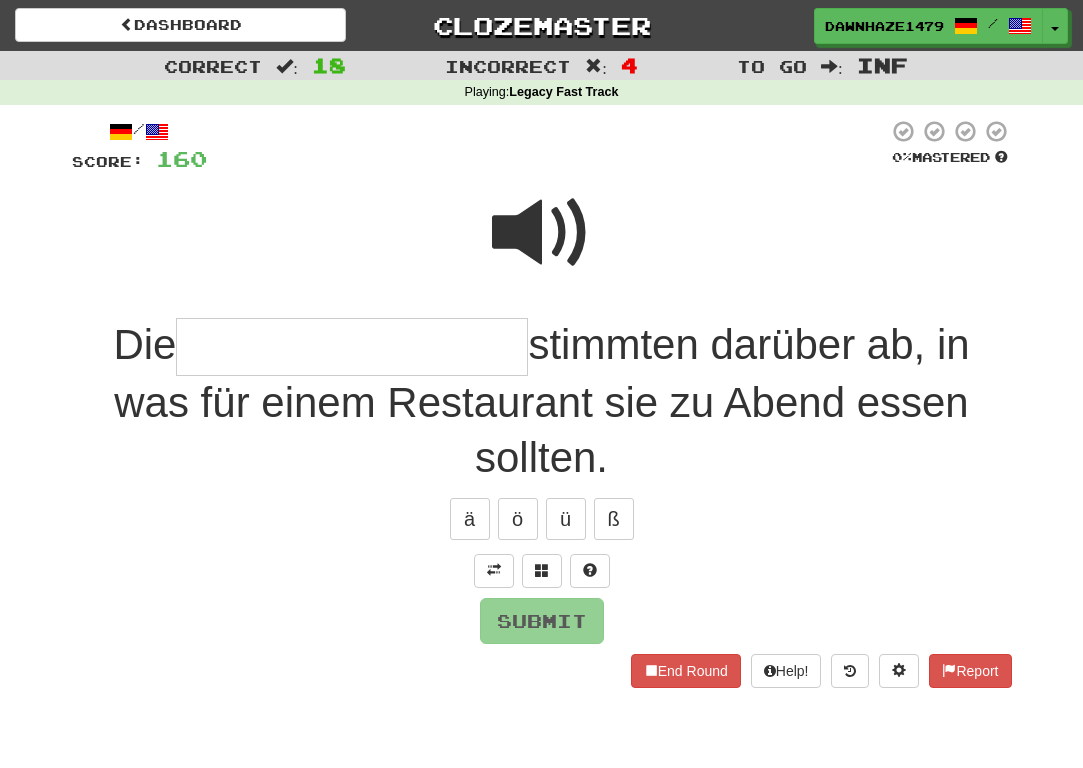 click at bounding box center [542, 233] 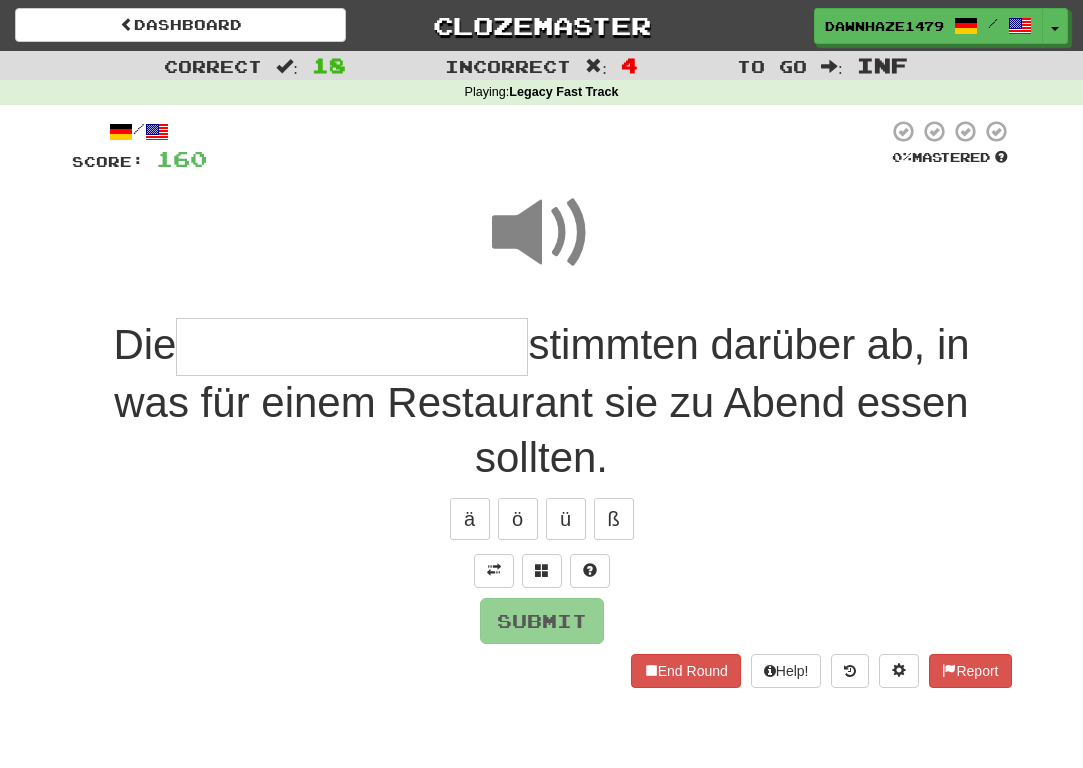 click at bounding box center [352, 347] 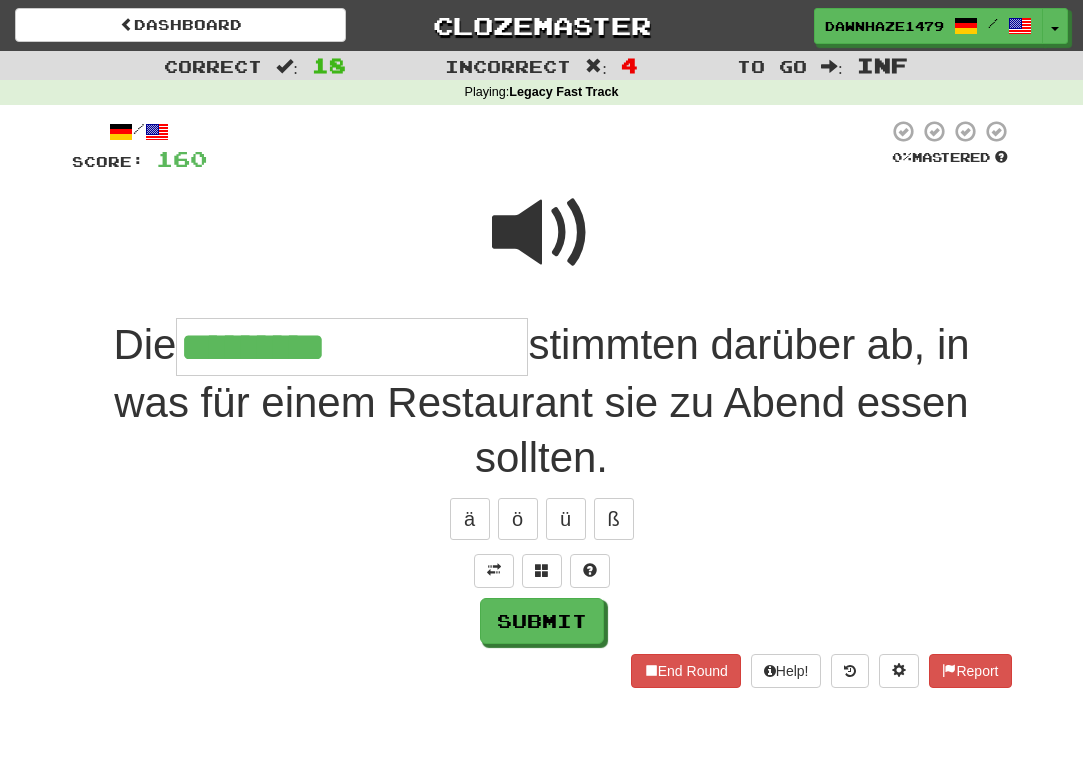 click at bounding box center (542, 233) 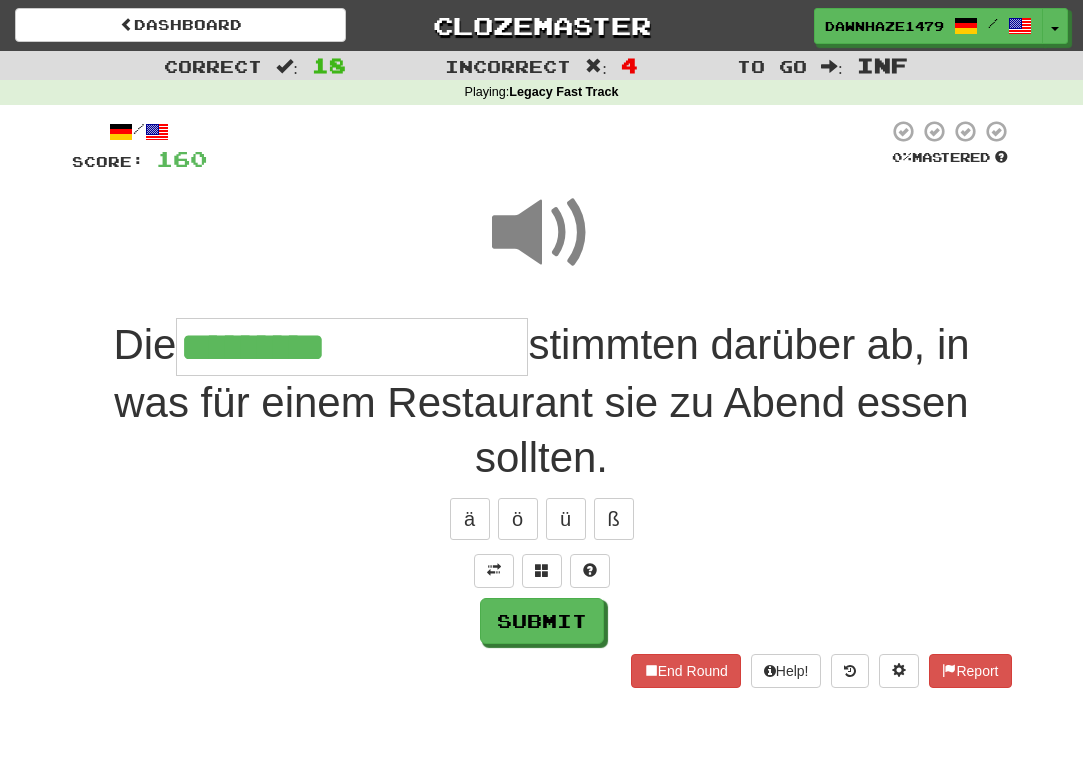 click on "*********" at bounding box center (352, 347) 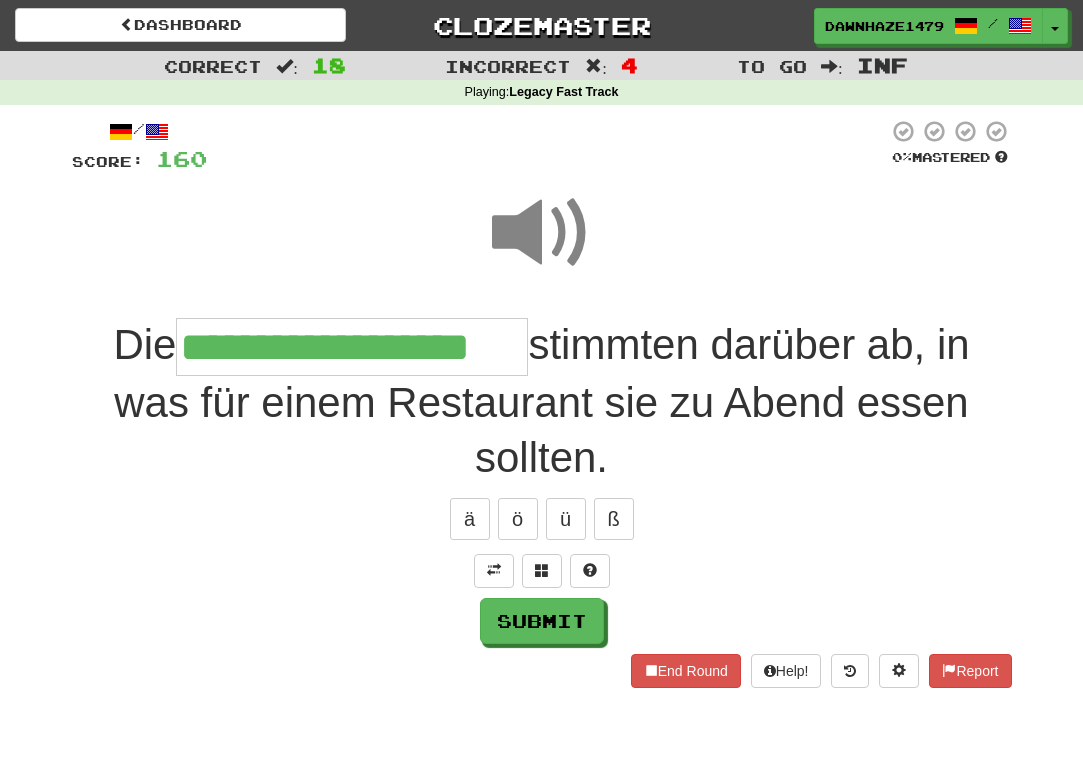 type on "**********" 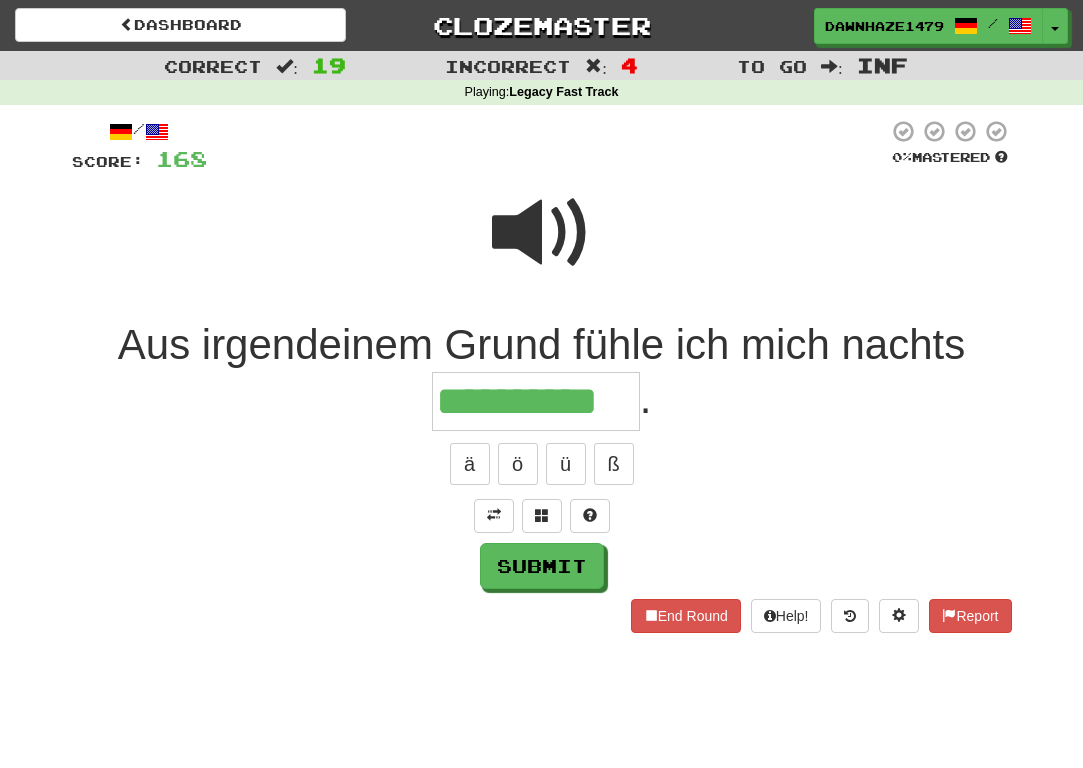 type on "**********" 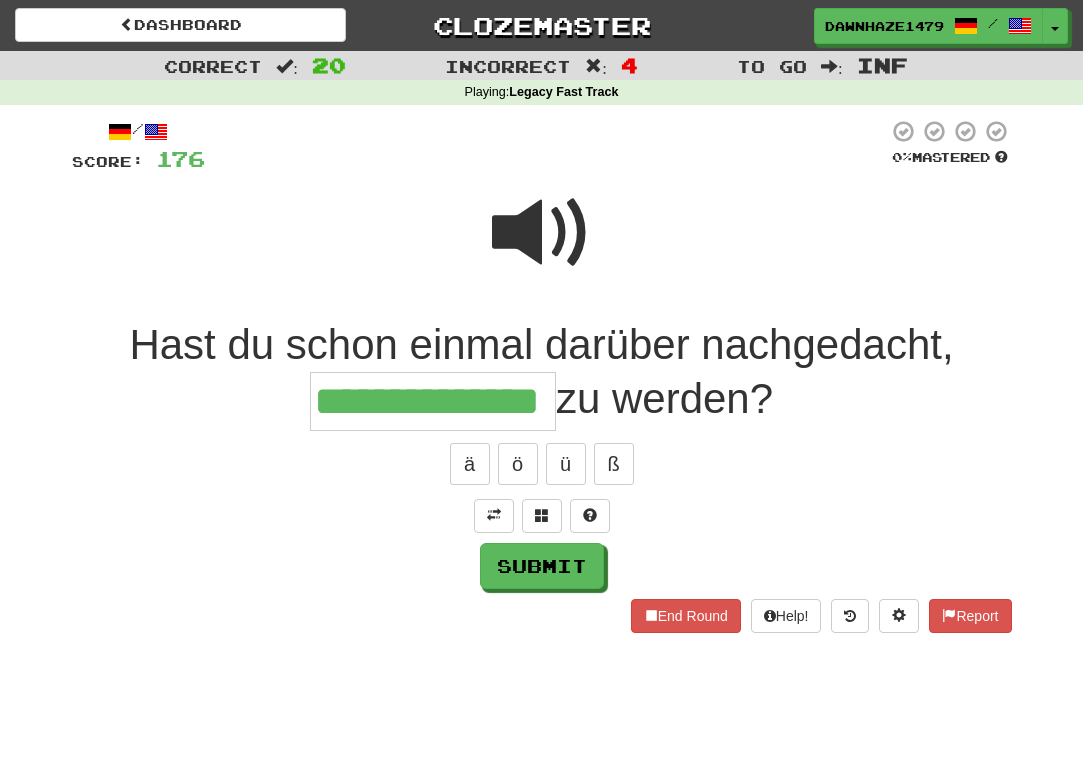 type on "**********" 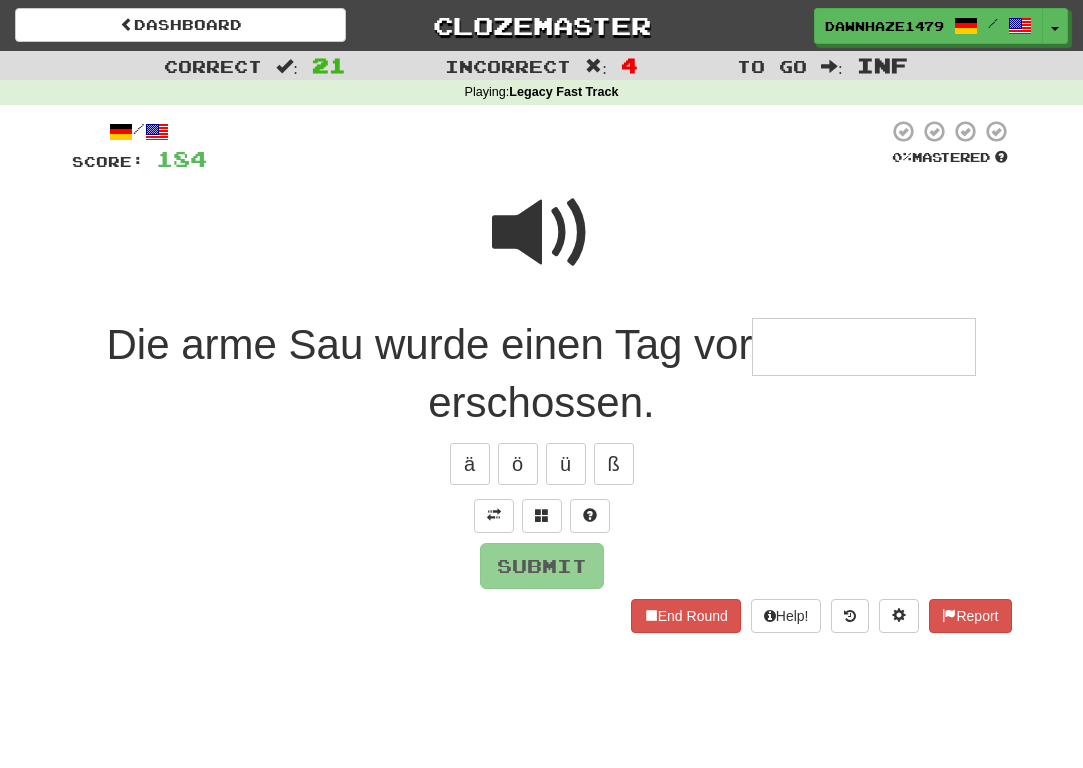 click at bounding box center [542, 233] 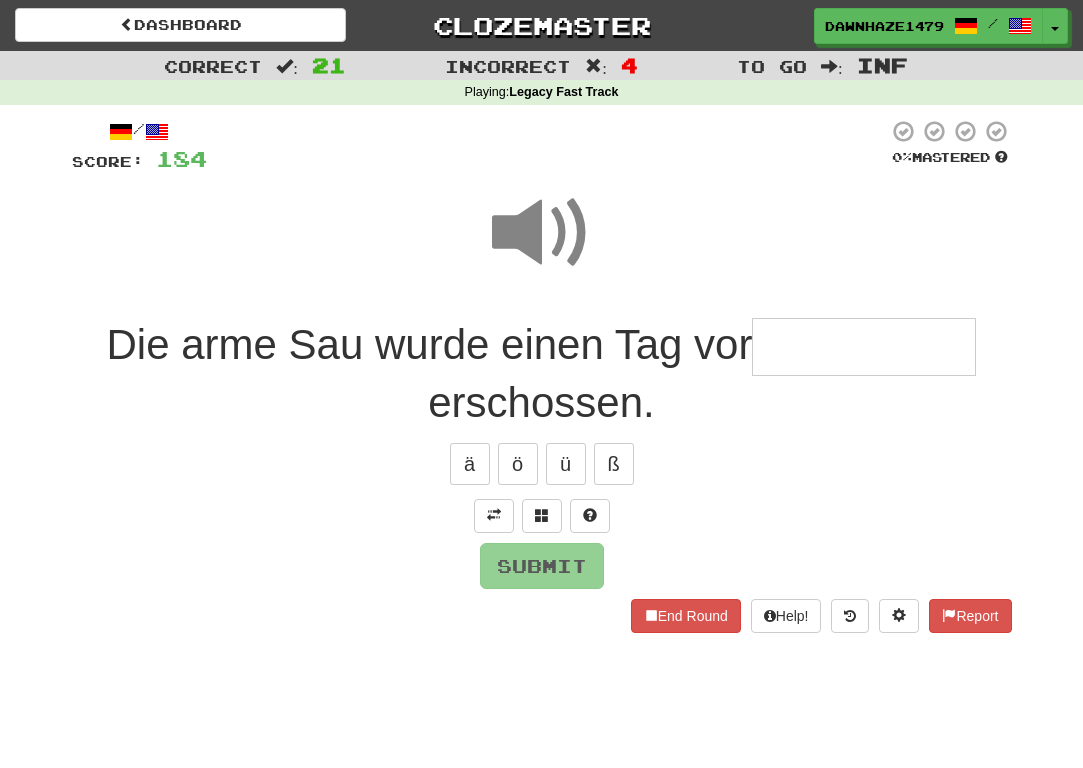 click at bounding box center [864, 347] 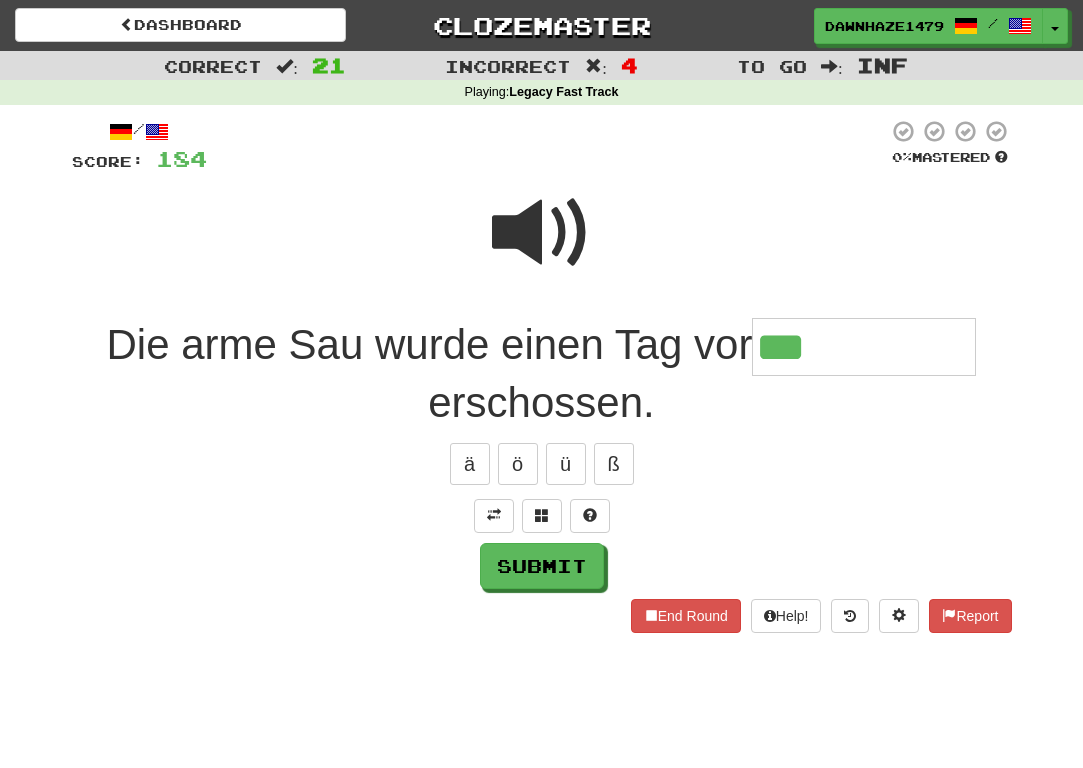 click at bounding box center (542, 516) 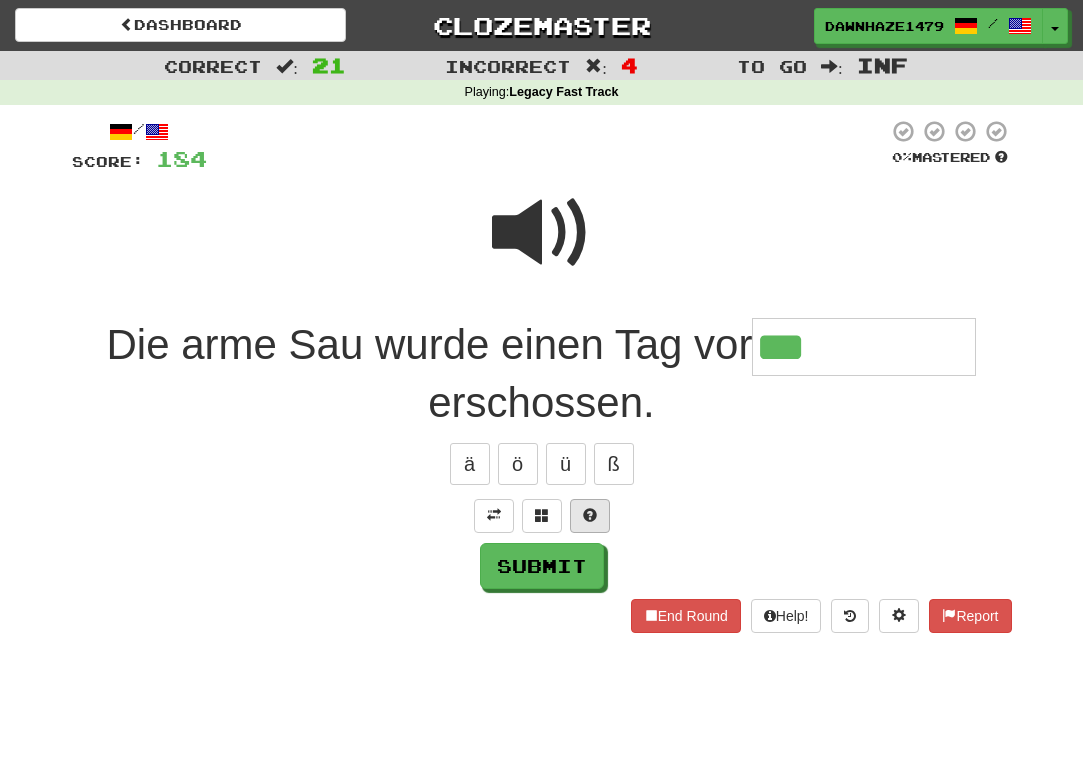 click at bounding box center (590, 515) 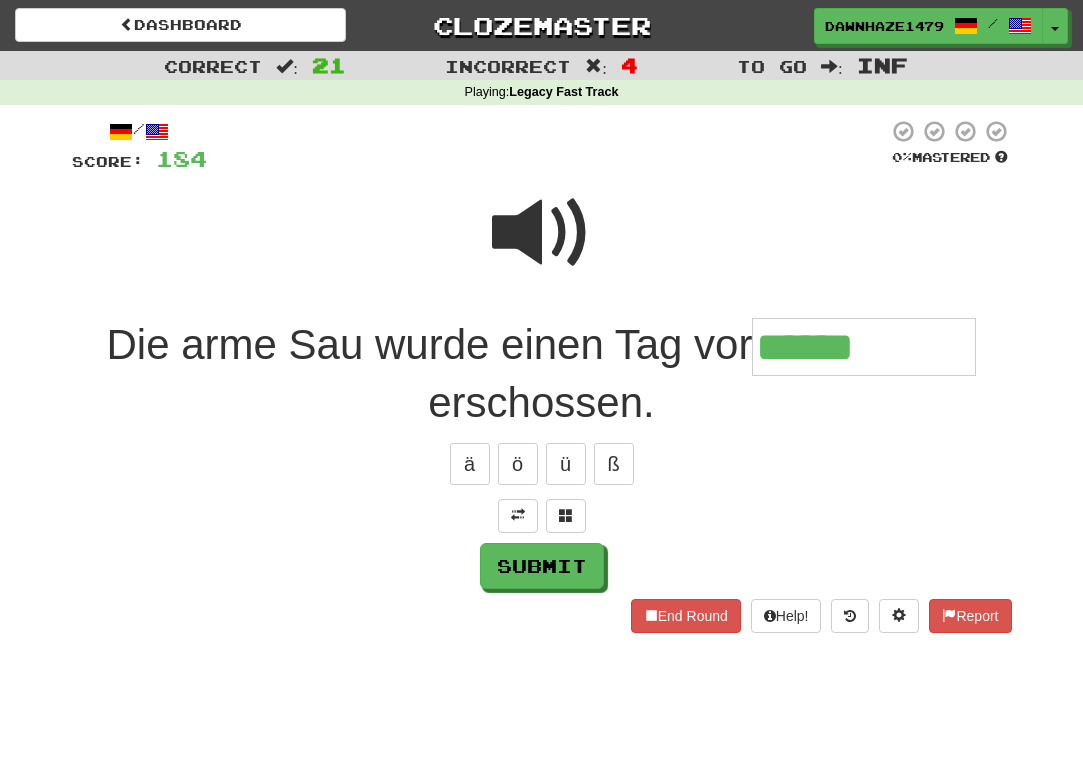 type on "**********" 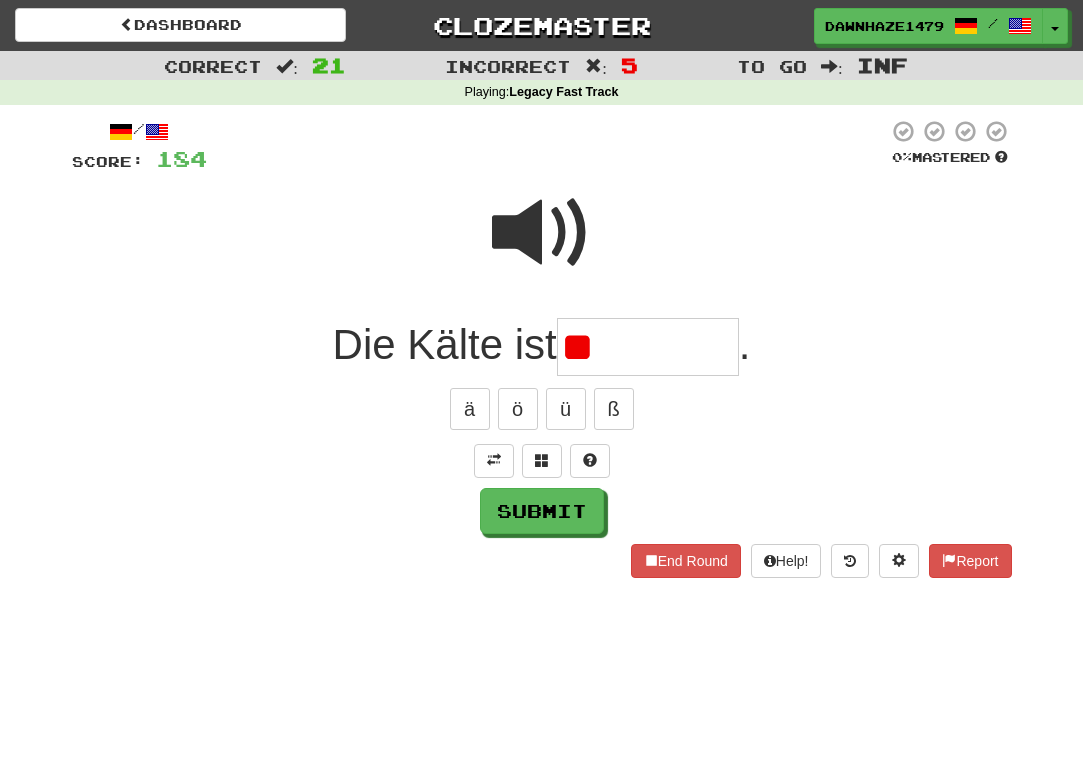 type on "*" 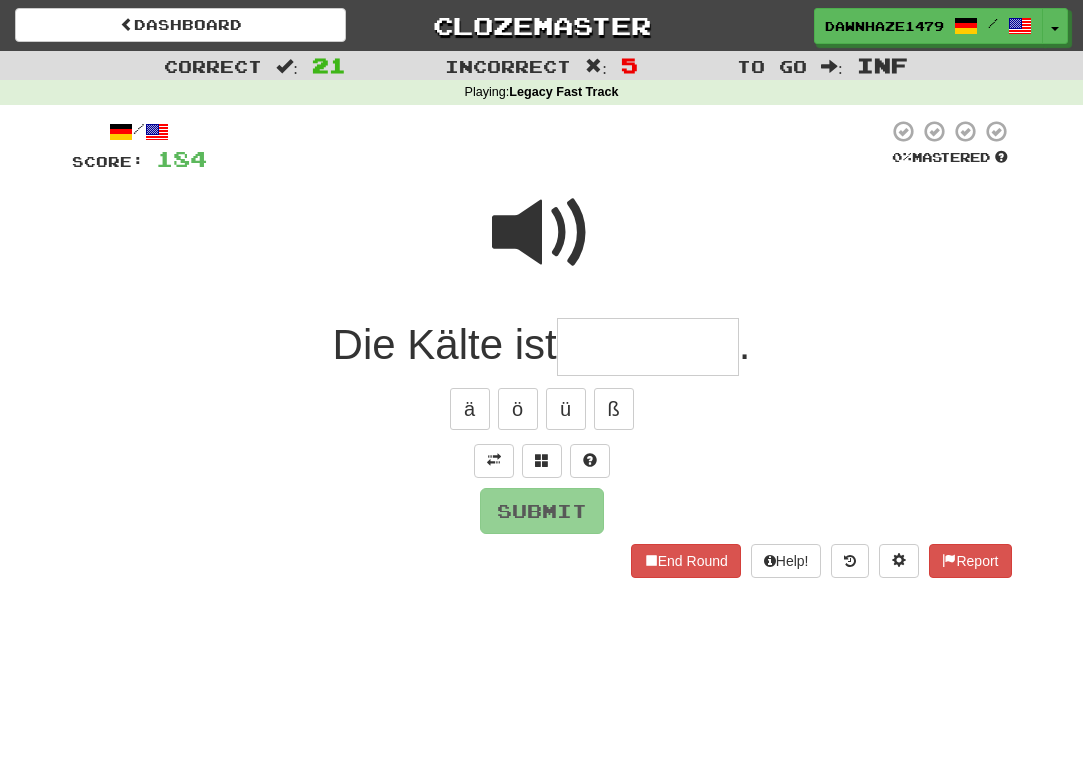 click at bounding box center [542, 233] 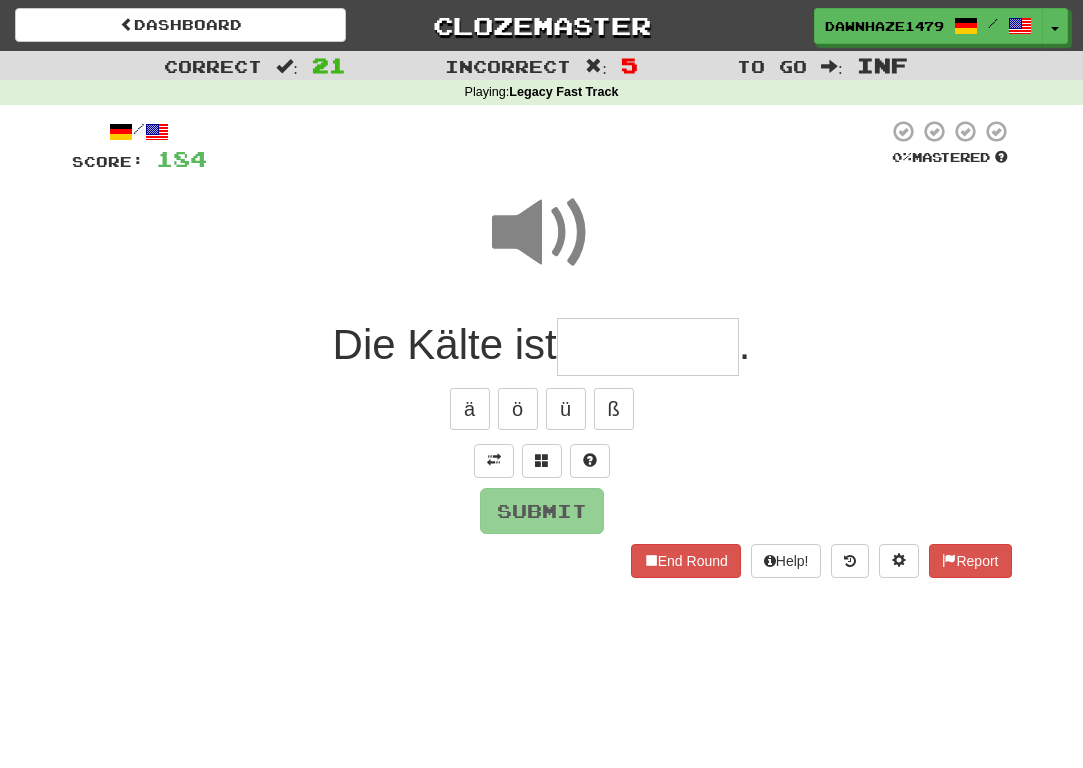 click at bounding box center (648, 347) 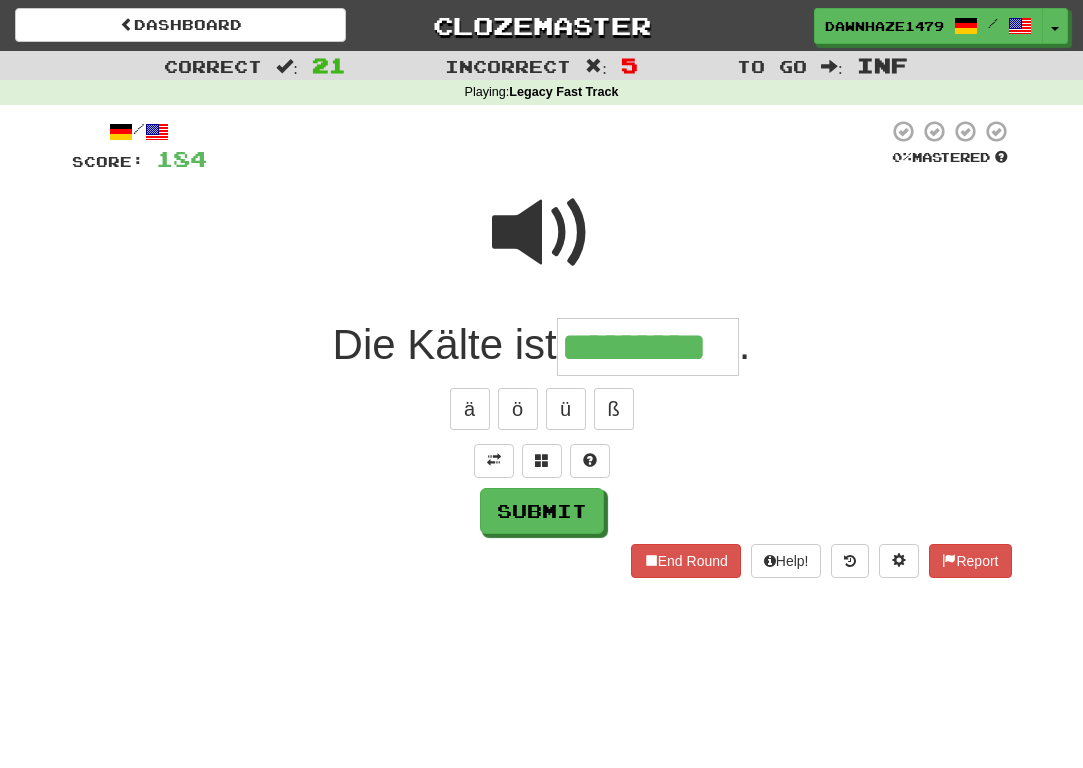 type on "*********" 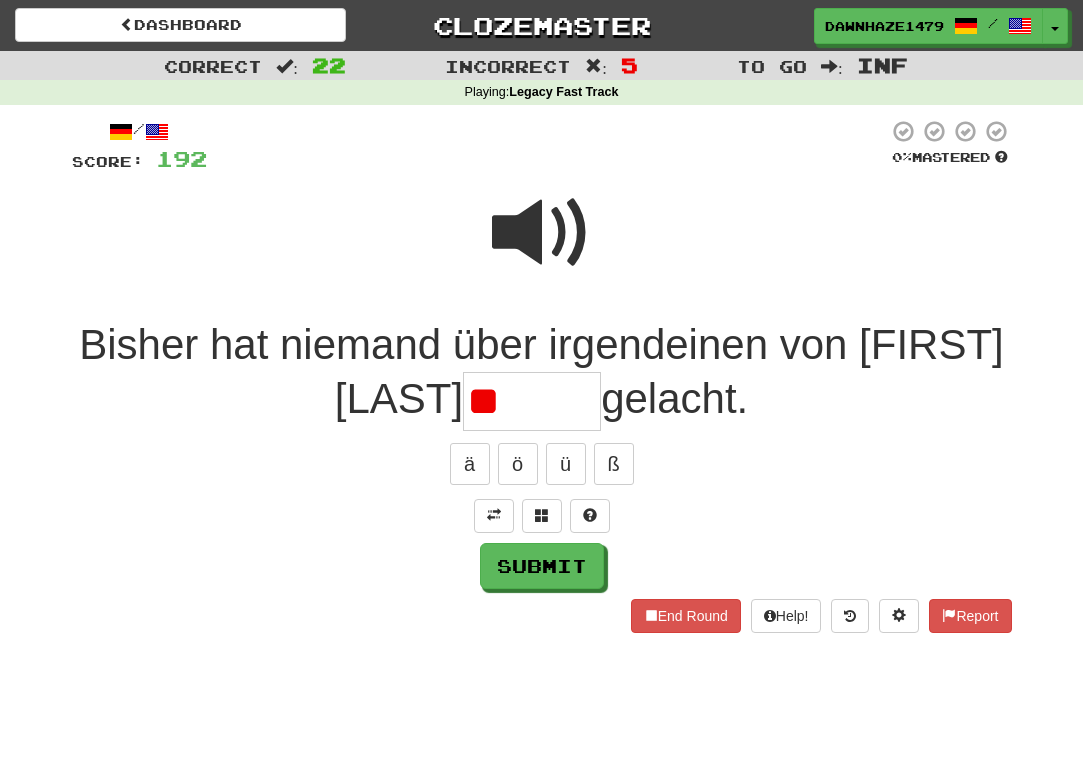 type on "*" 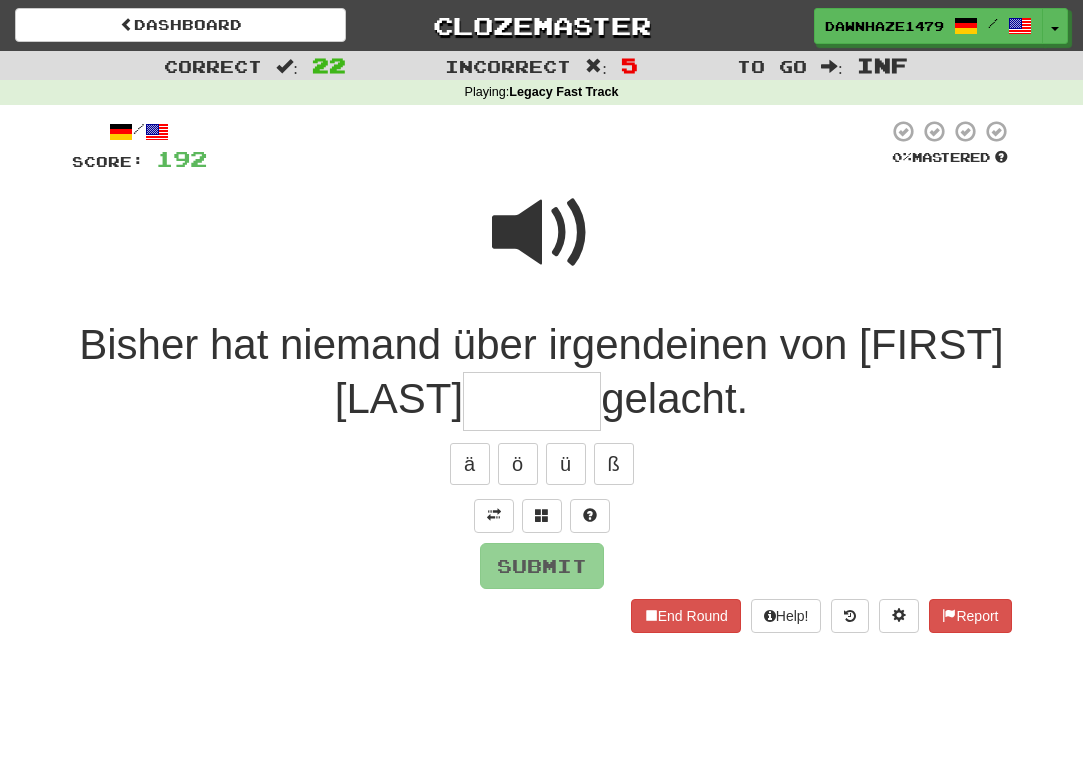 type on "*" 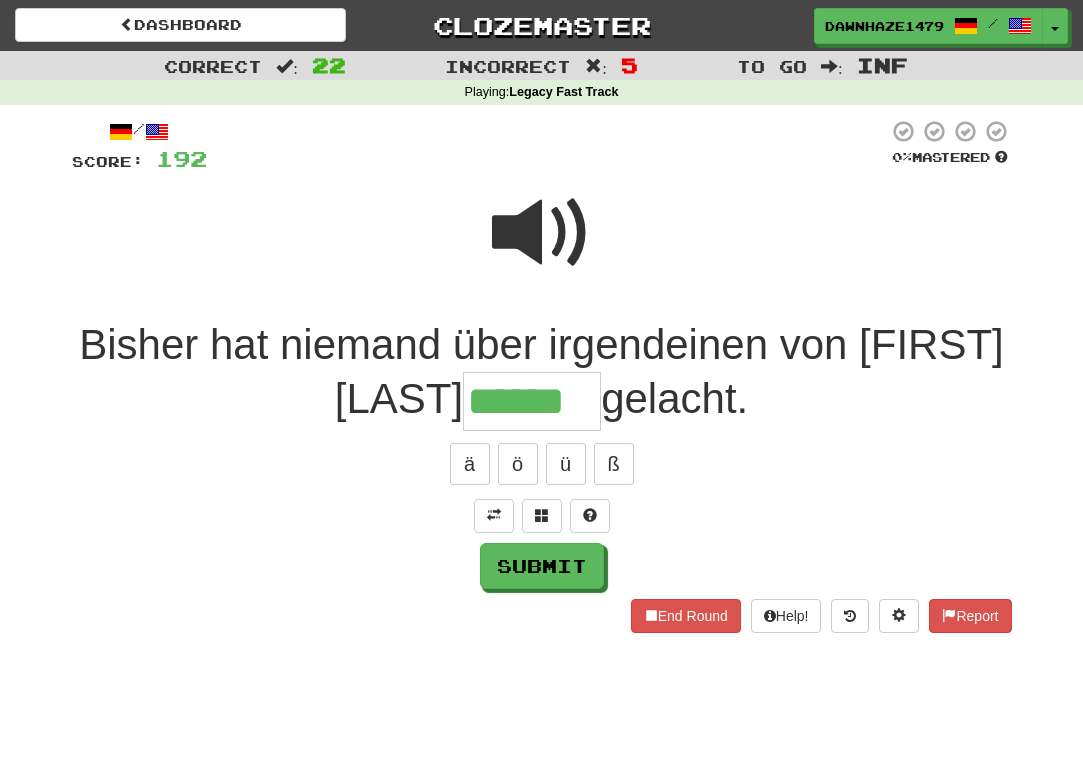 type on "******" 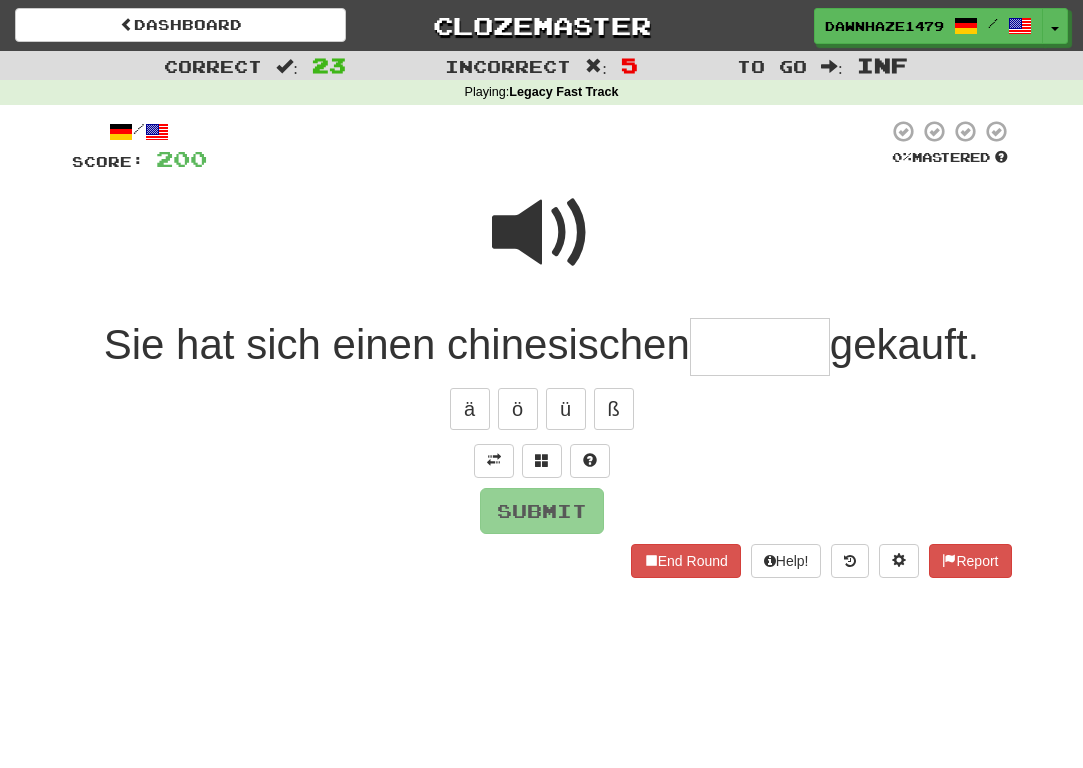 type on "*" 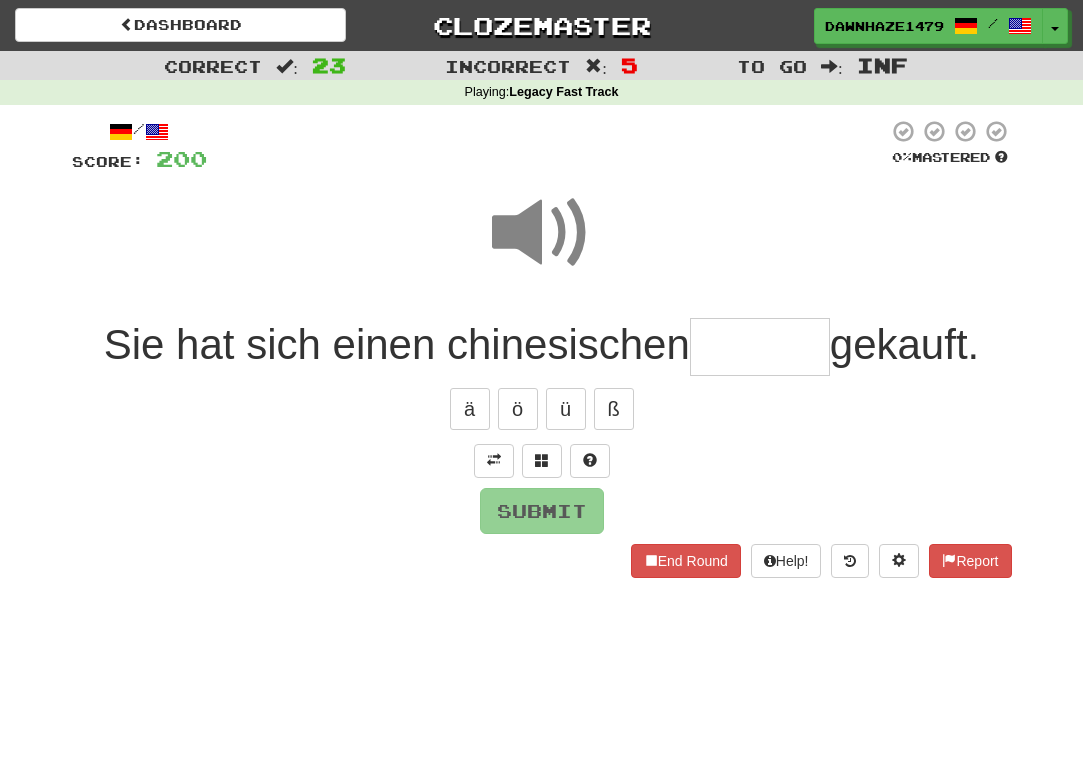 click on "Sie hat sich einen chinesischen" at bounding box center [397, 344] 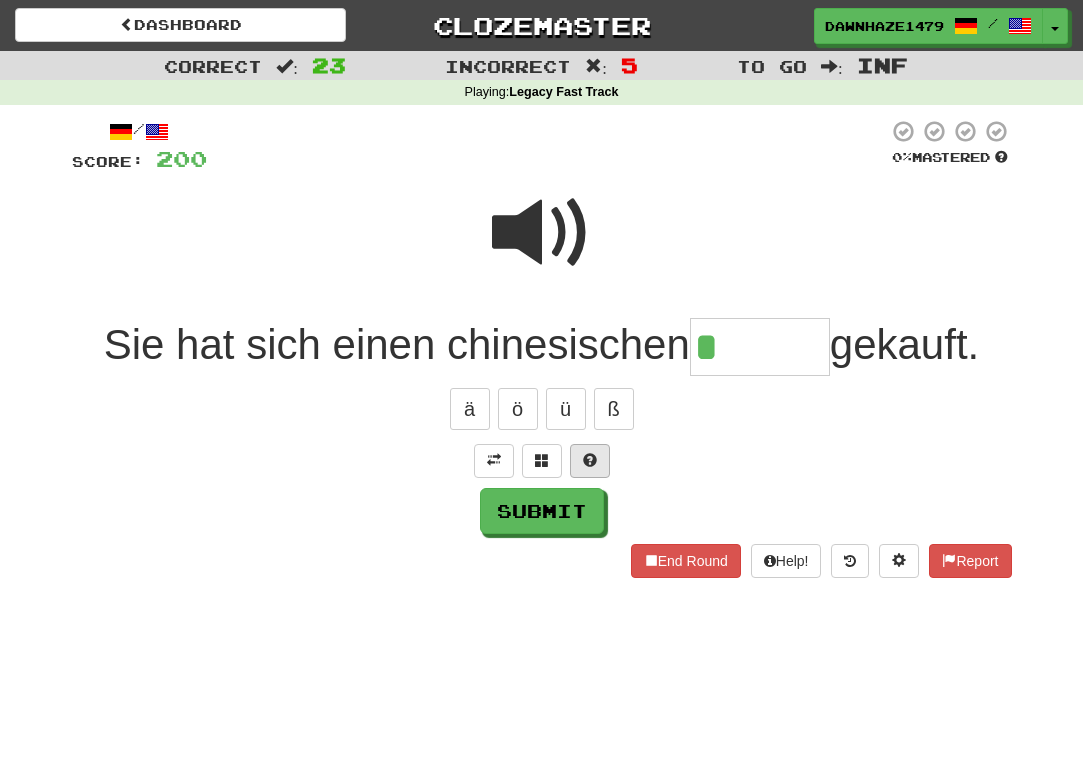 click at bounding box center [590, 461] 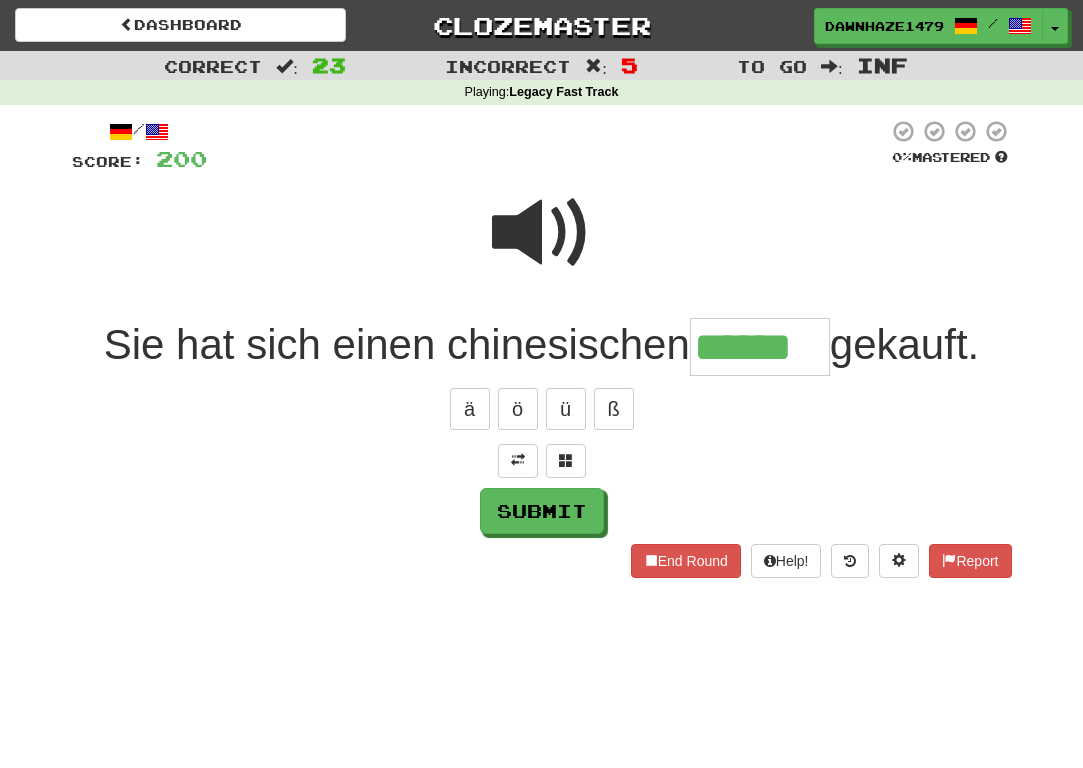 type on "******" 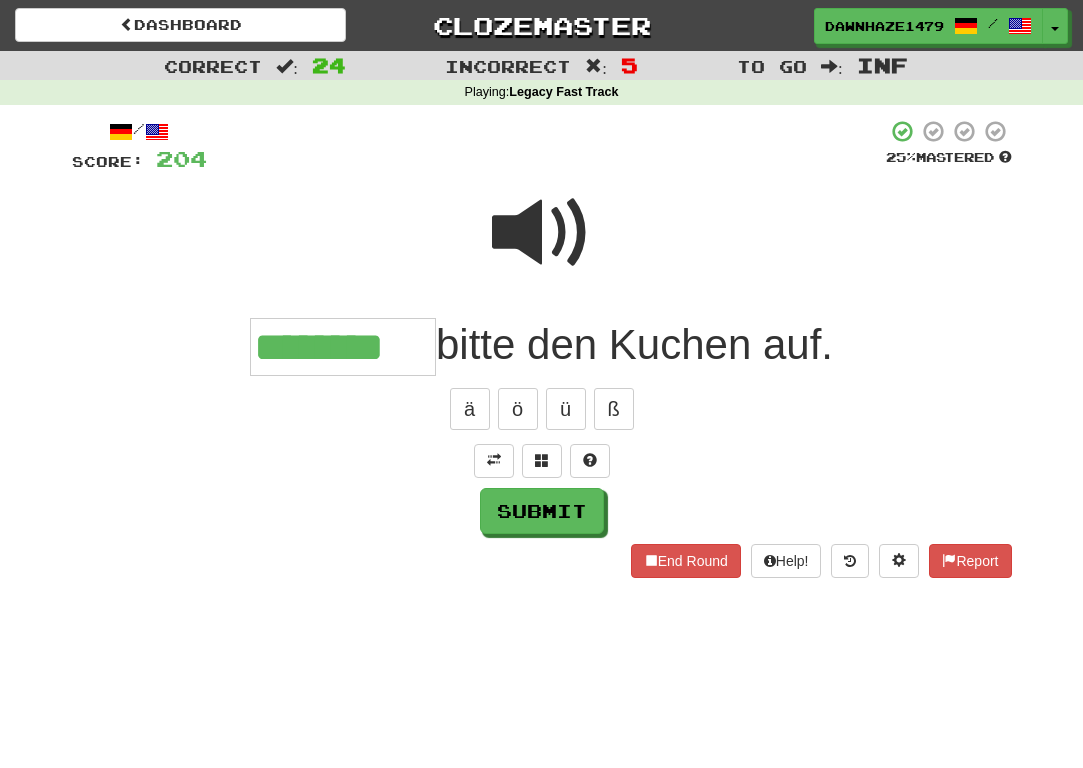 type on "********" 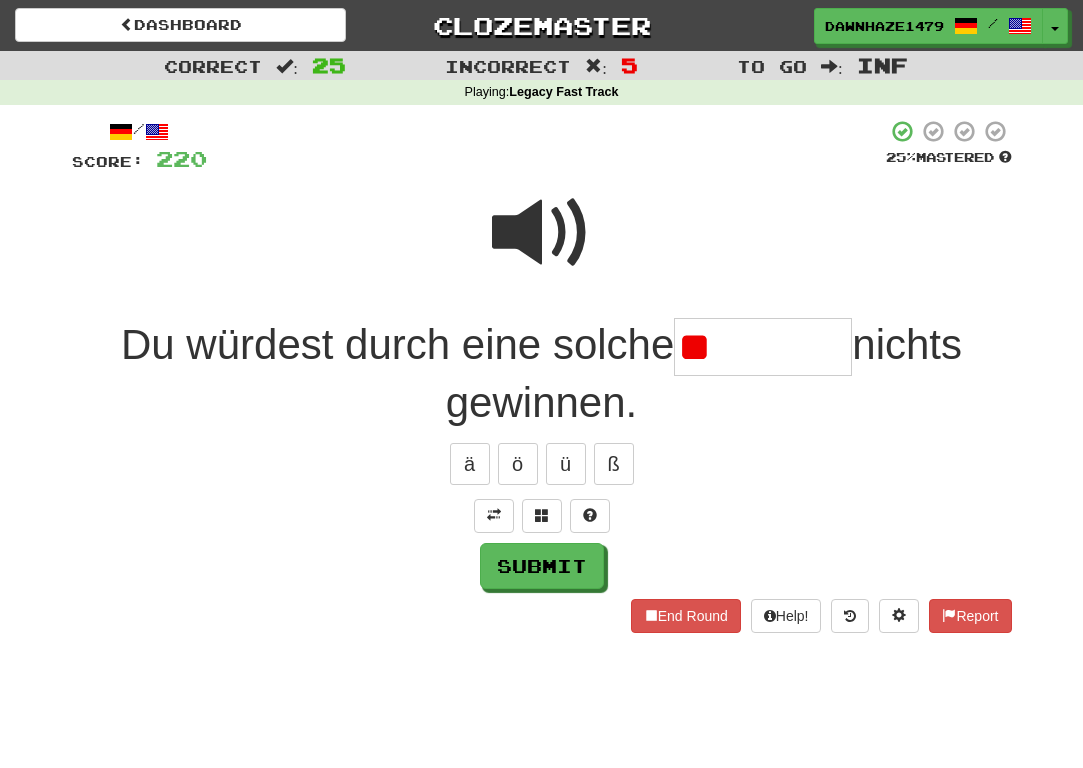 type on "*" 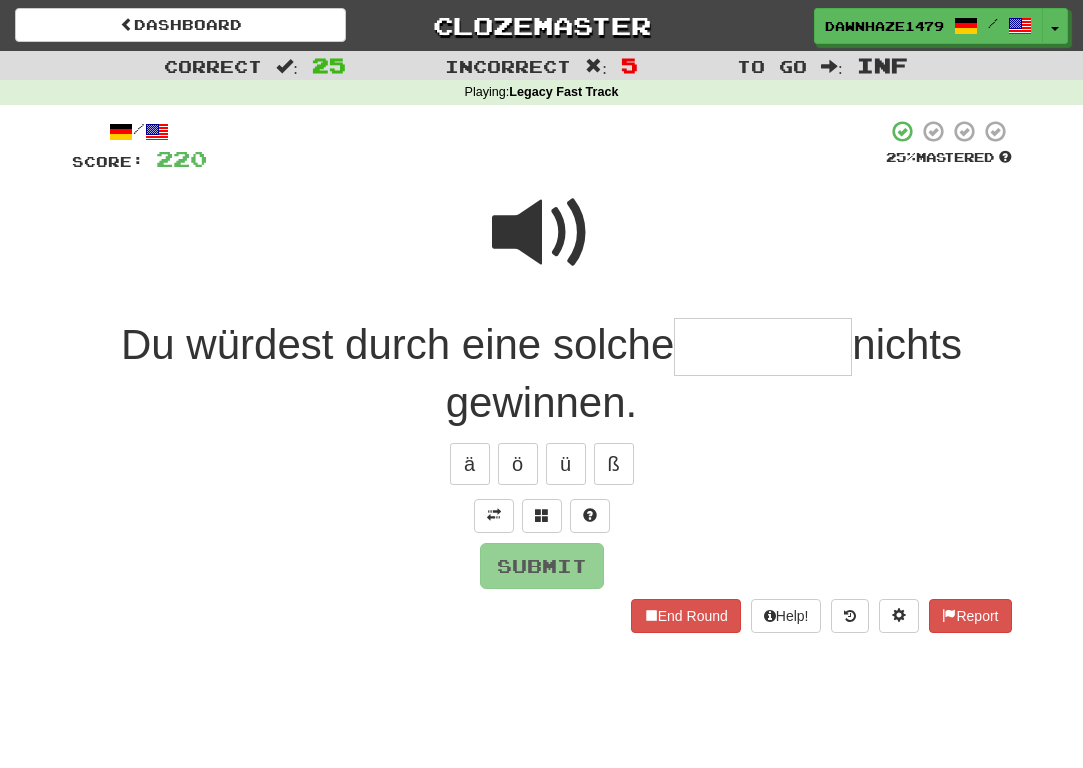 click at bounding box center [542, 246] 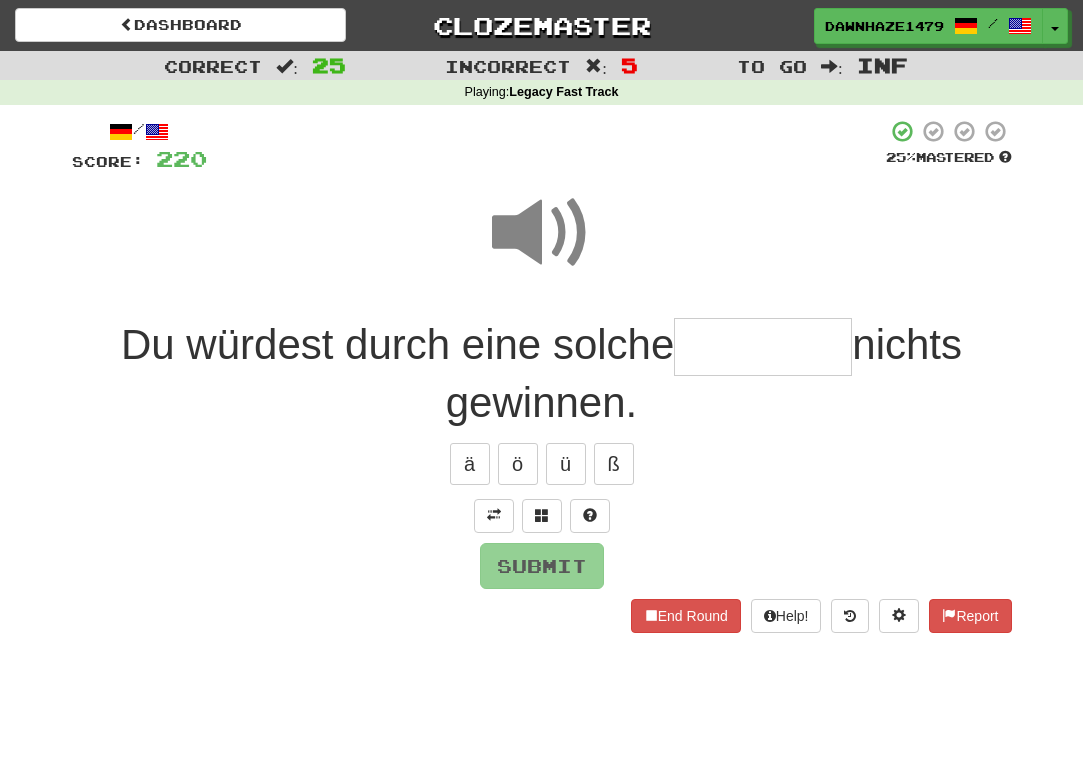 click at bounding box center [763, 347] 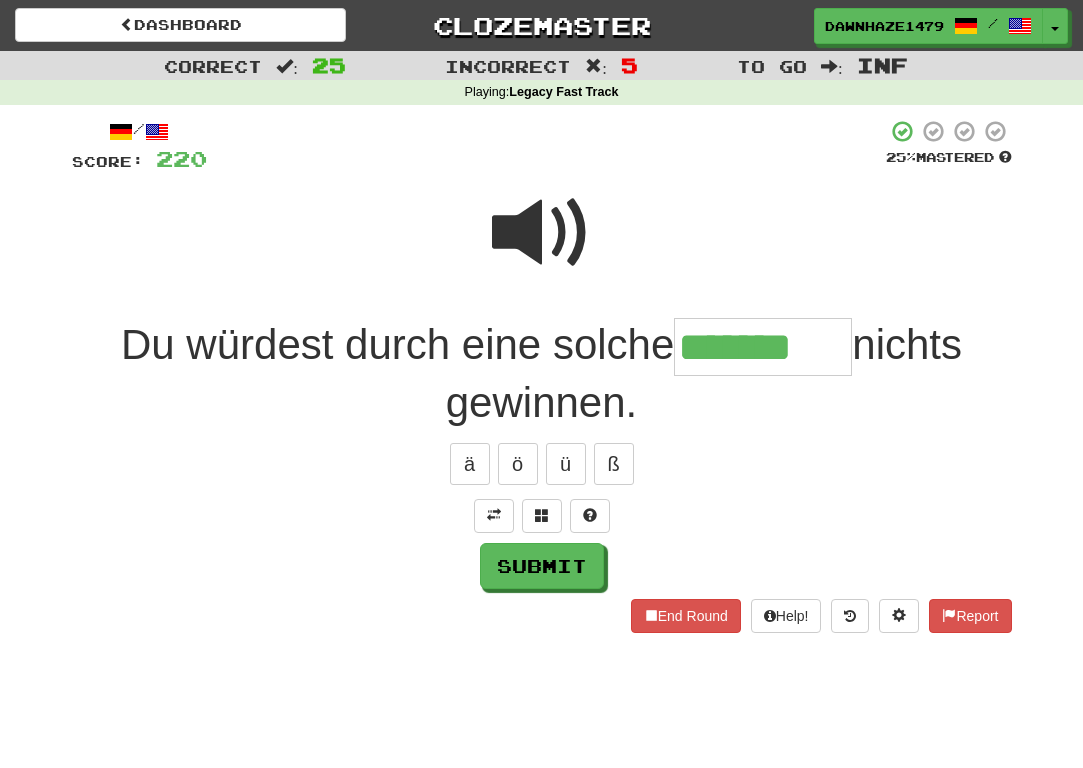 type on "*******" 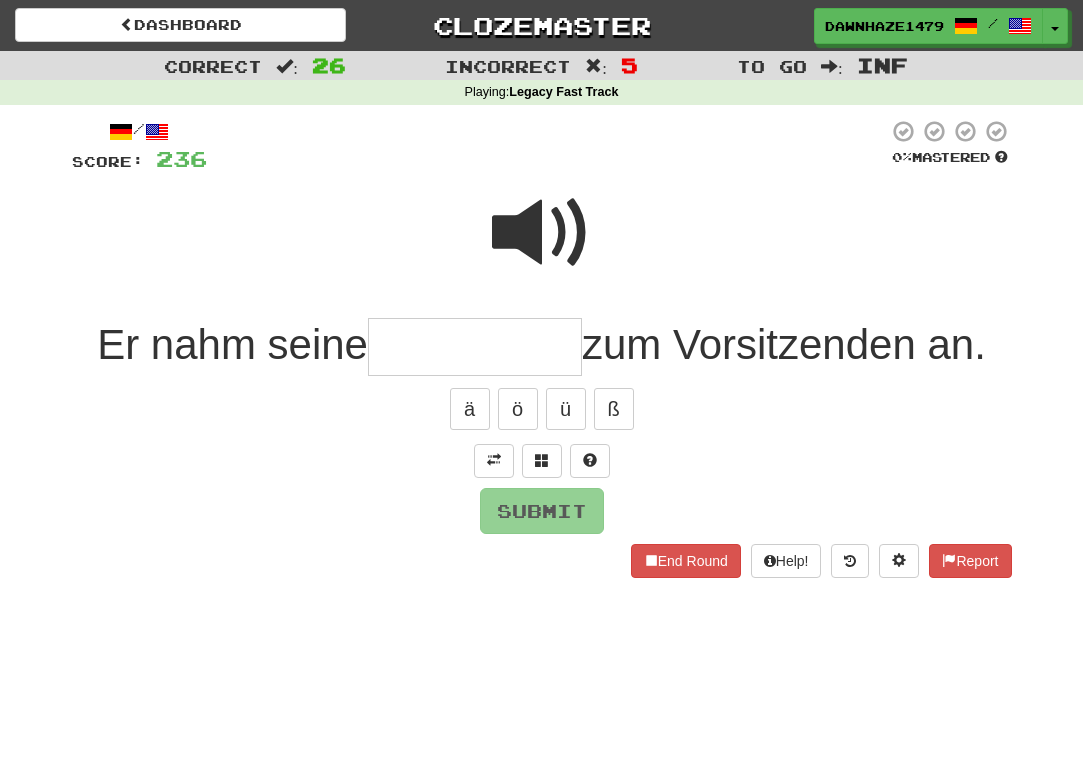 click at bounding box center (542, 233) 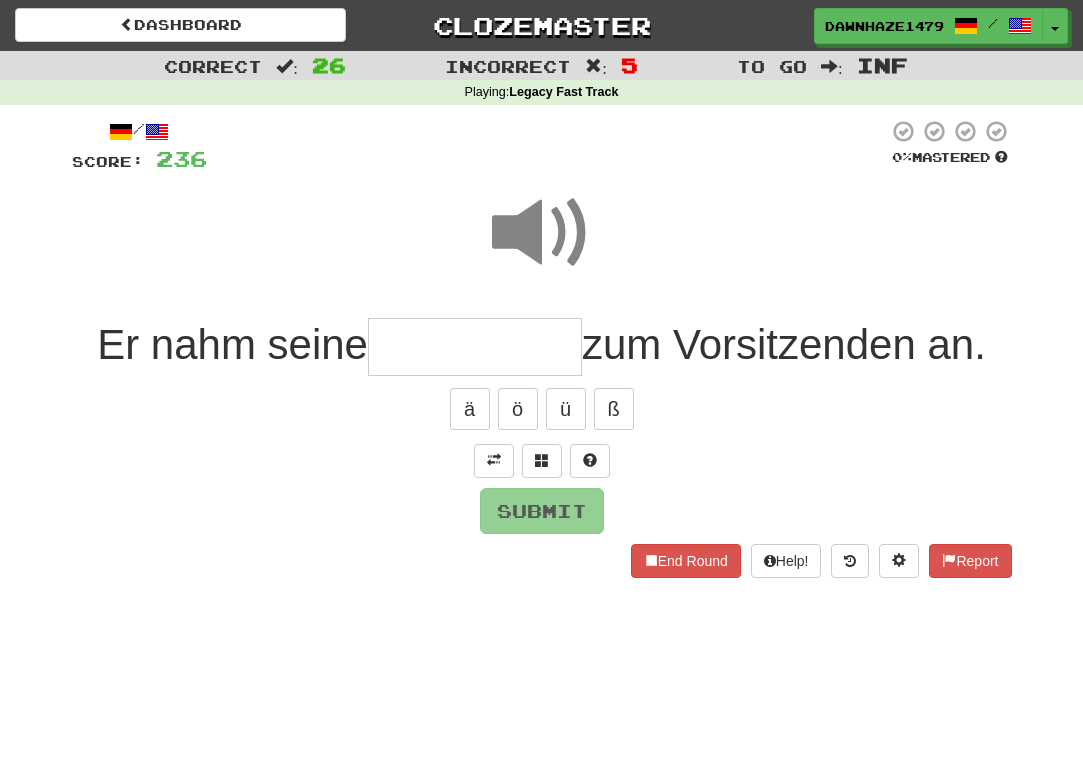 click at bounding box center (475, 347) 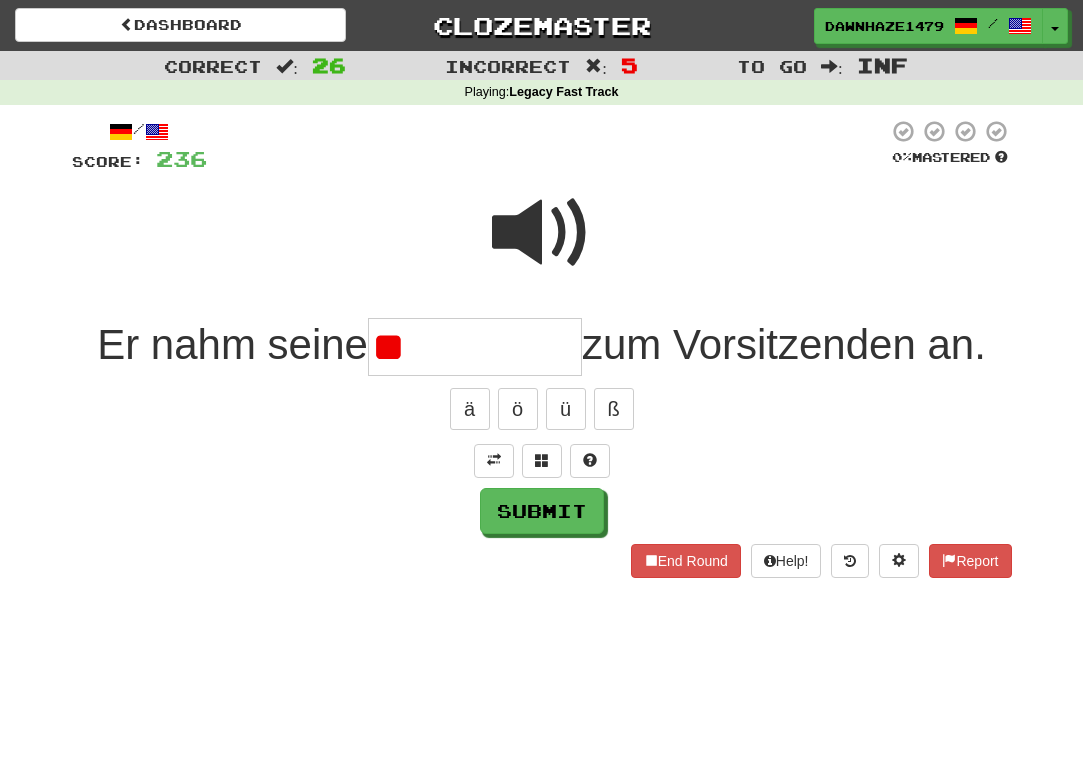 type on "*" 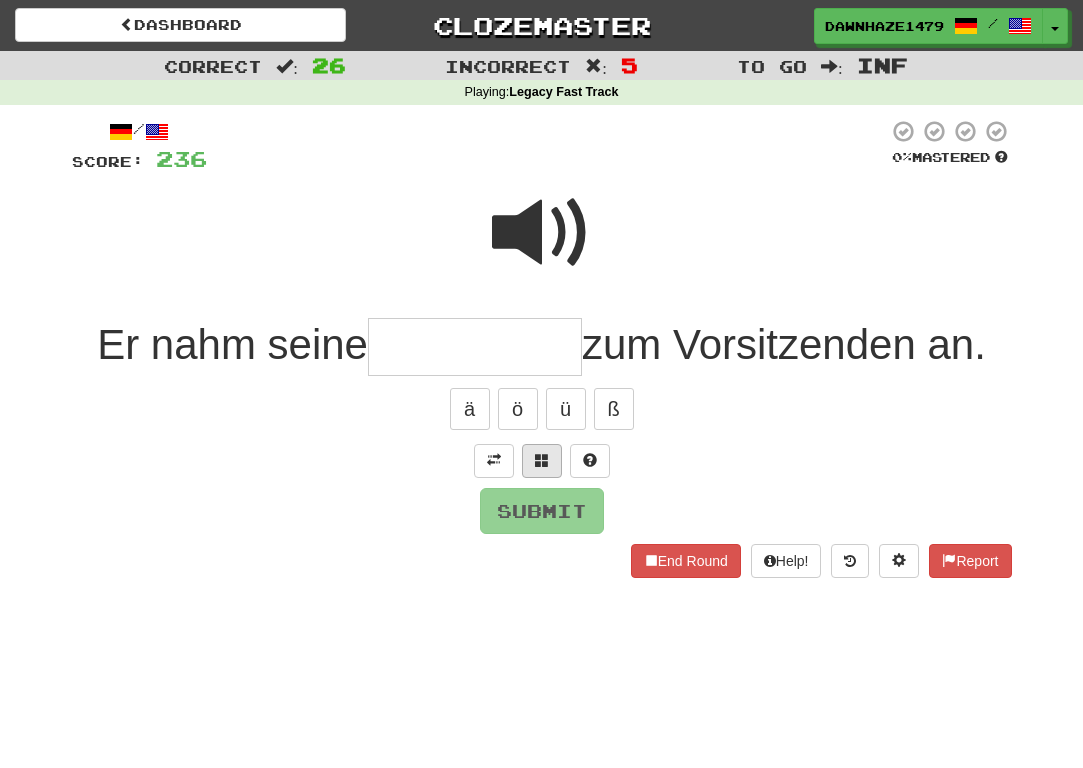 type on "*" 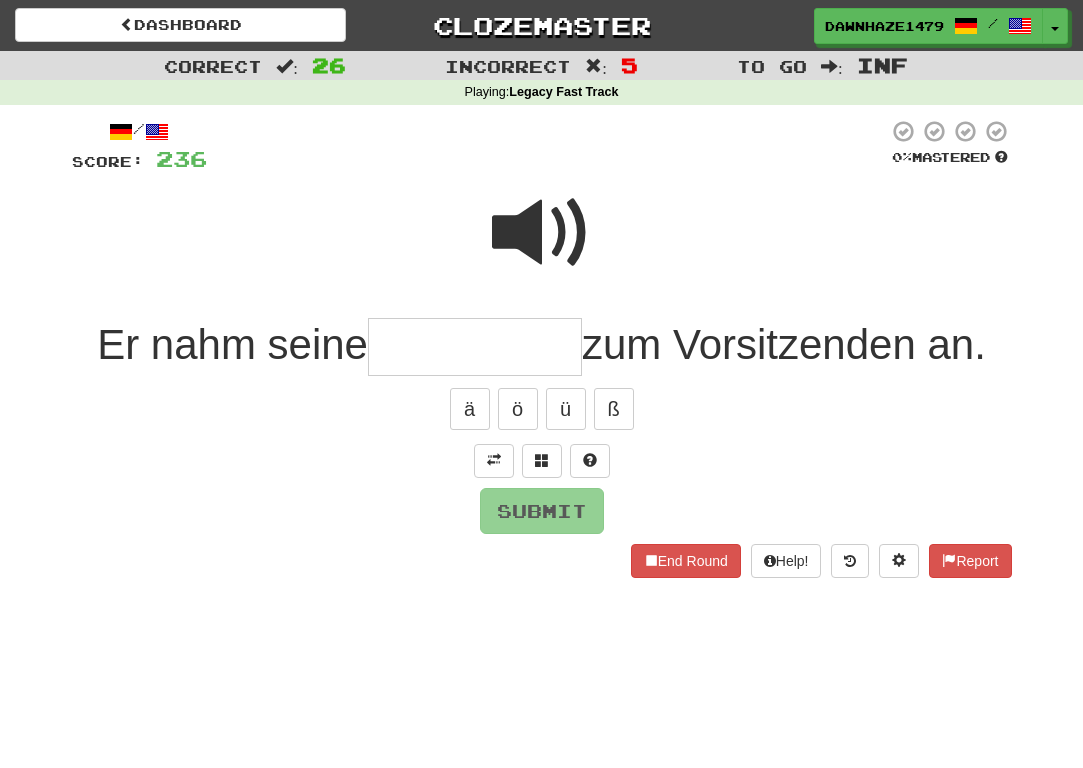 click at bounding box center [475, 347] 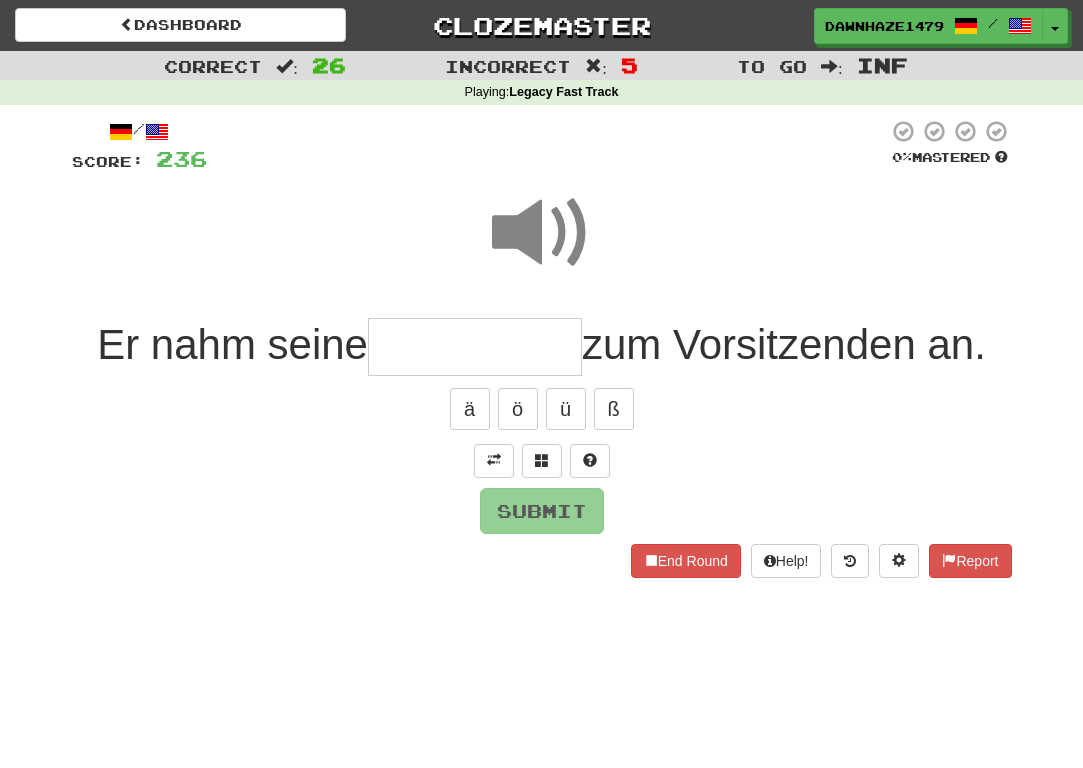 click at bounding box center (475, 347) 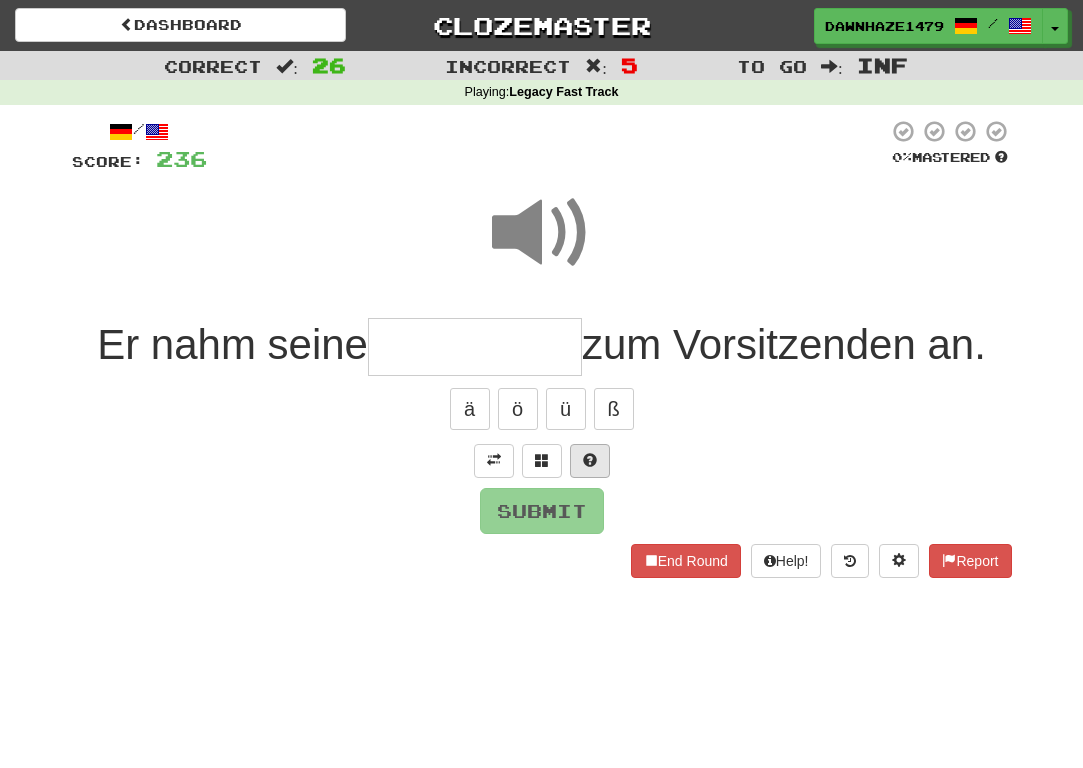 click at bounding box center (590, 460) 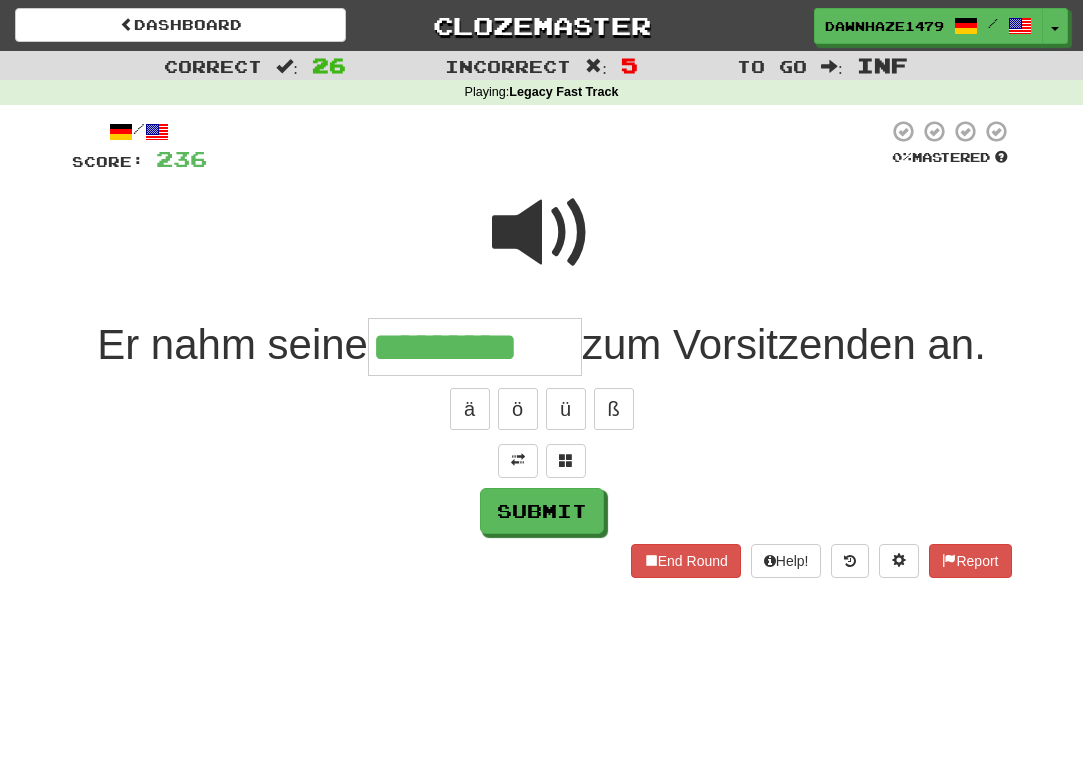 type on "*********" 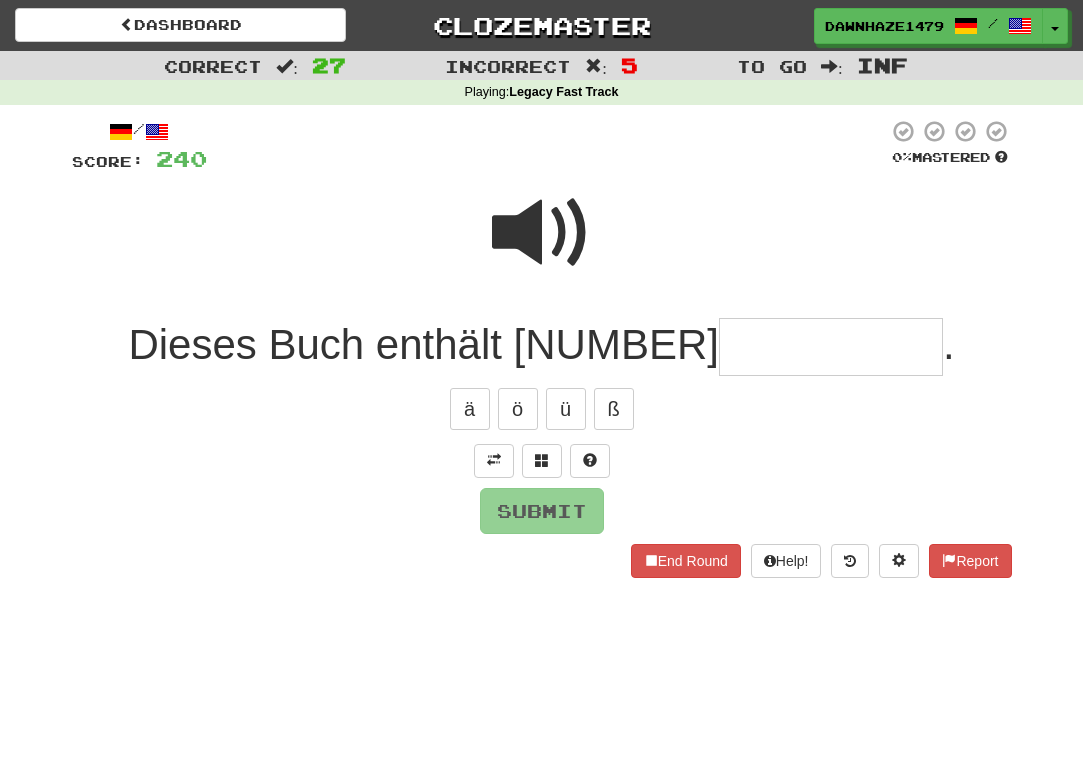 type on "*" 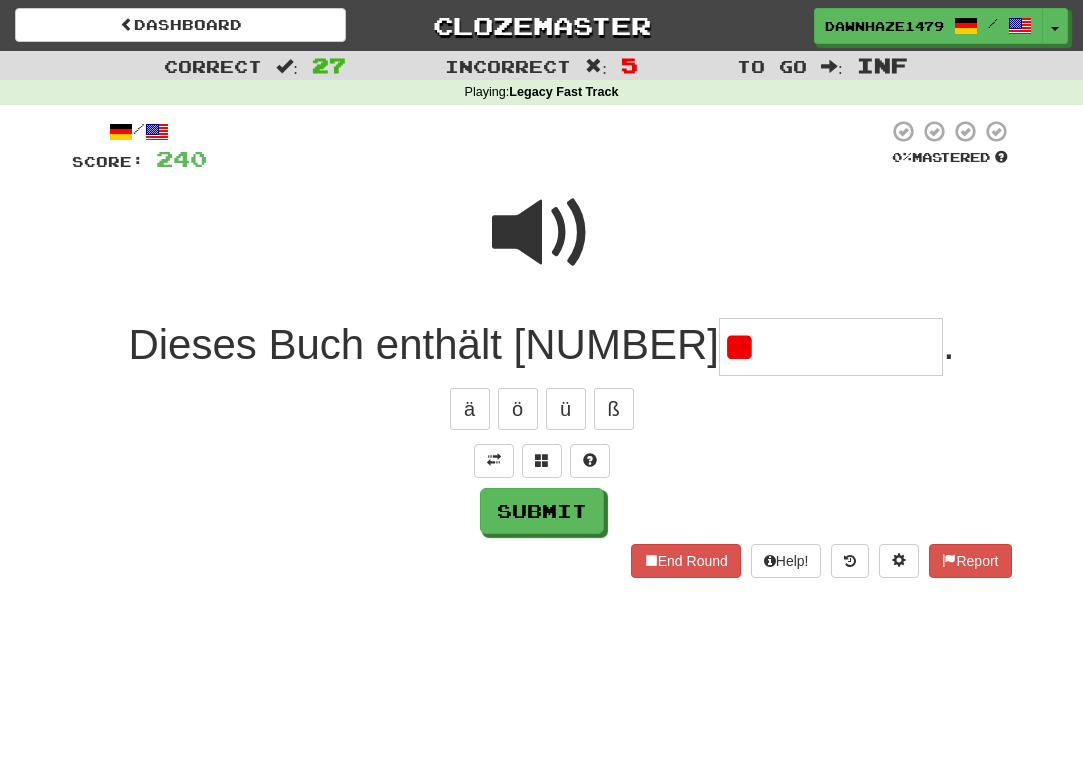 type on "*" 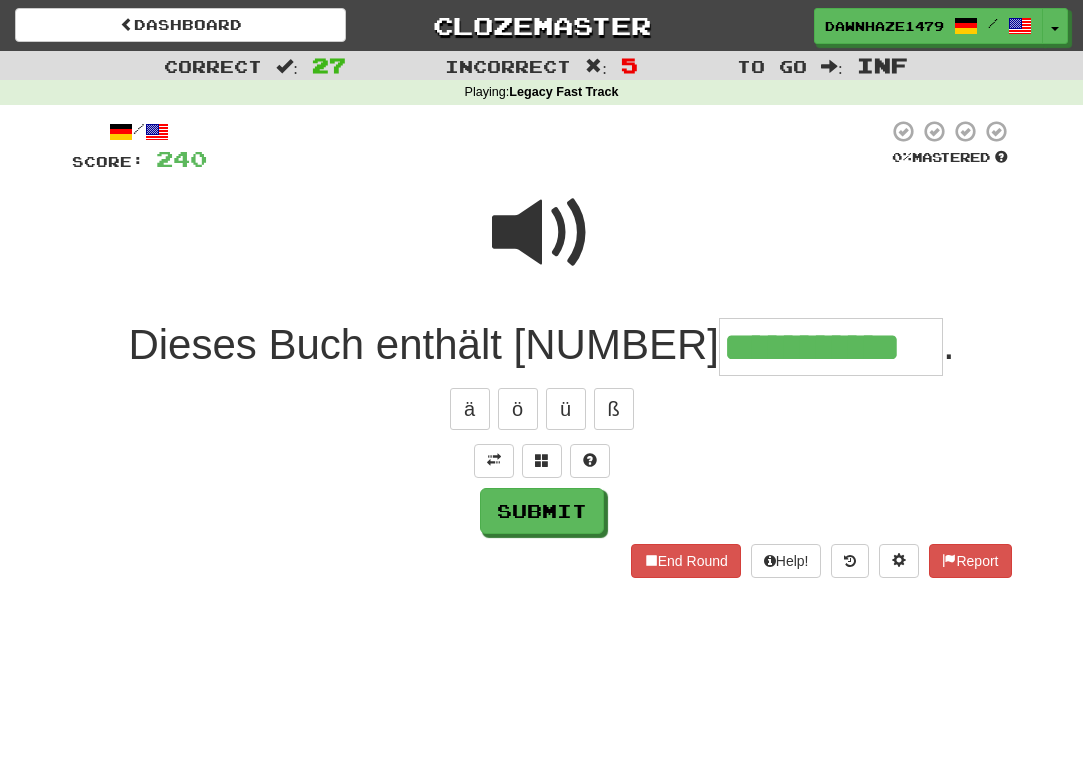 type on "**********" 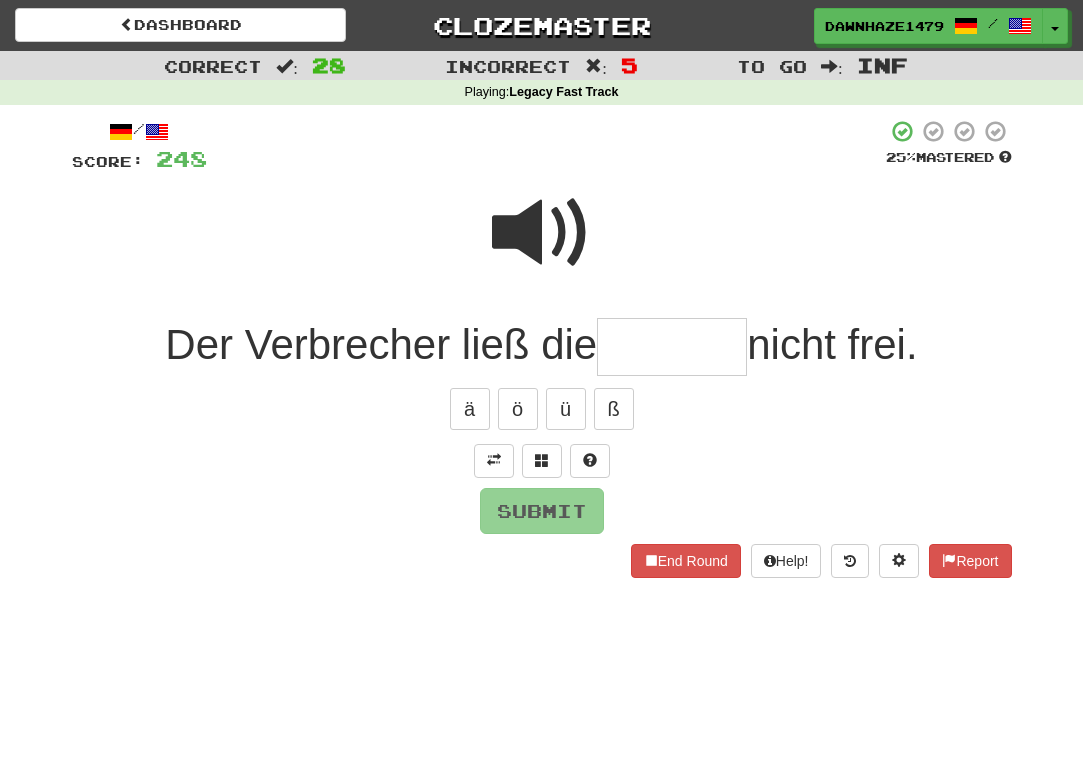 click at bounding box center [542, 233] 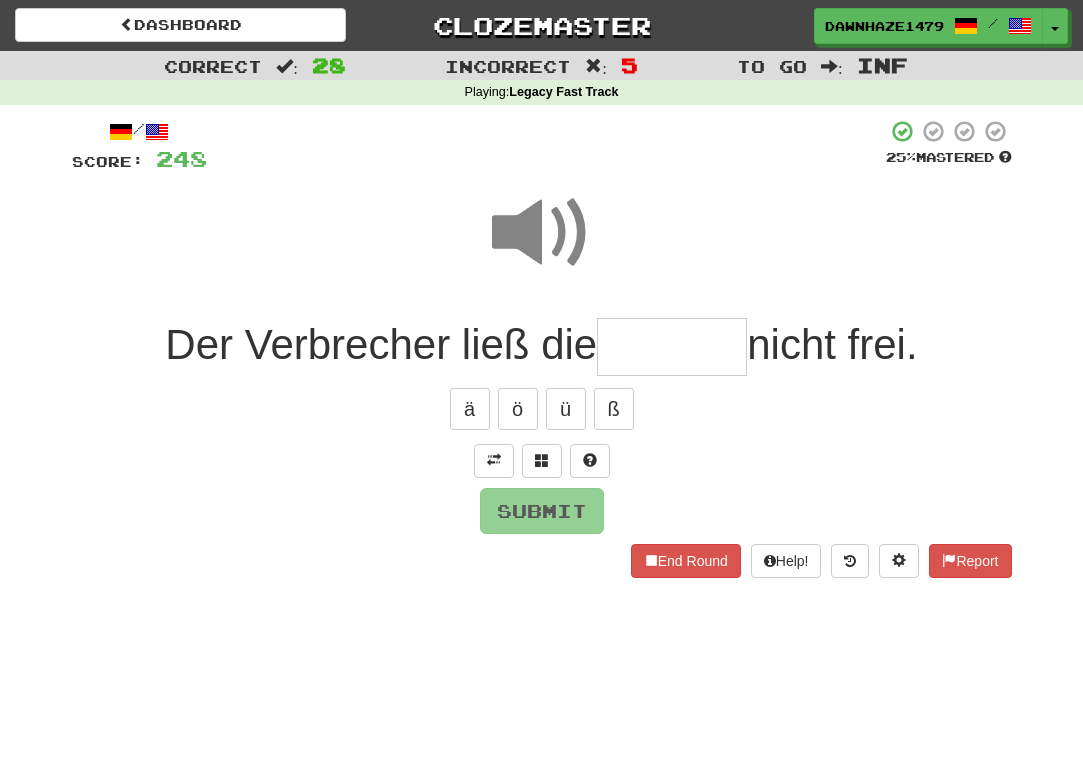 click at bounding box center [672, 347] 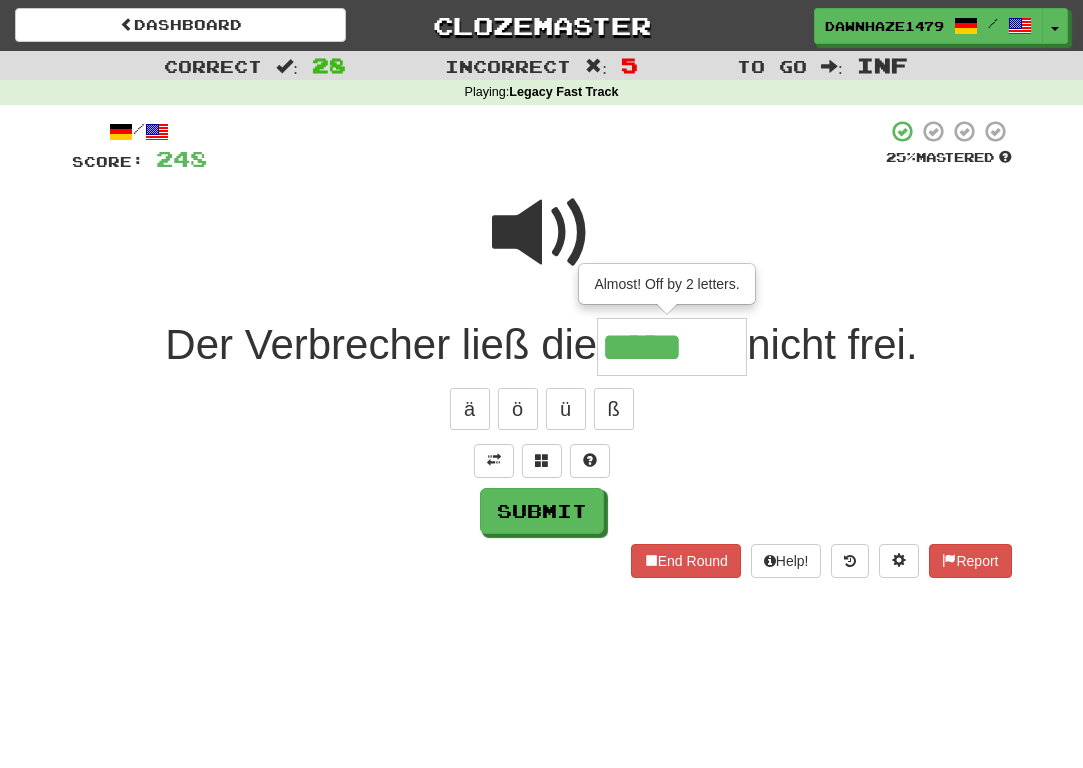 click on "Der Verbrecher ließ die  ***** Almost! Off by 2 letters.  nicht frei." at bounding box center [542, 347] 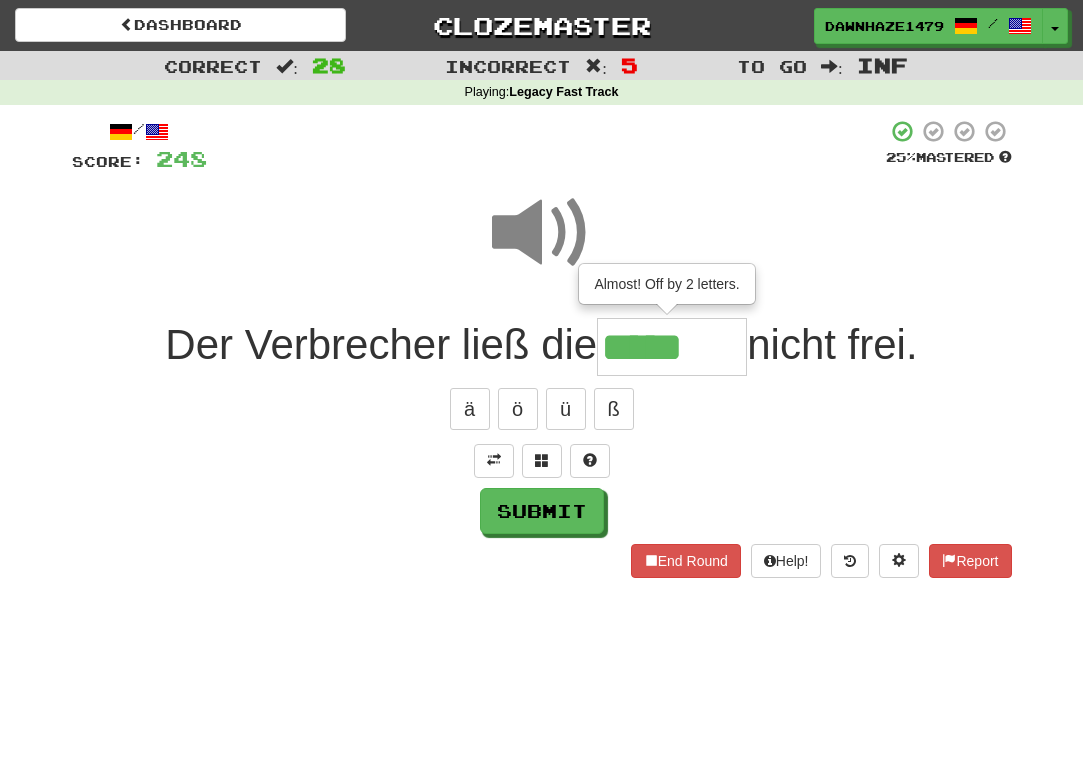 click on "*****" at bounding box center (672, 347) 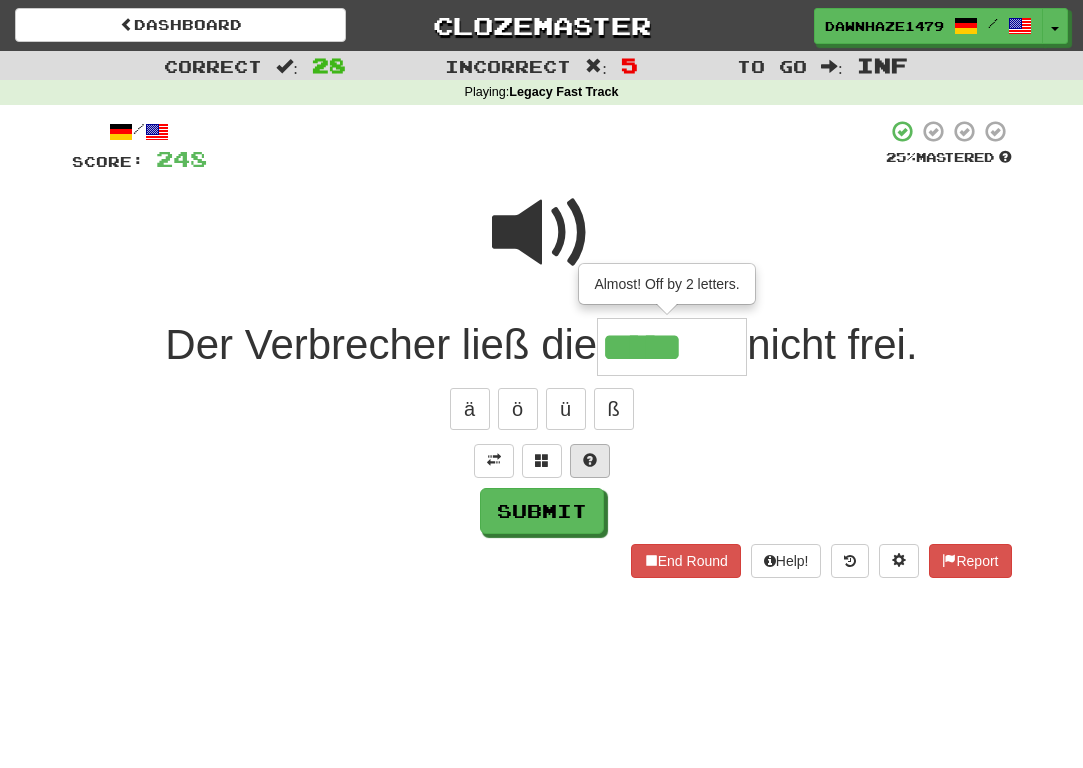 click at bounding box center (590, 461) 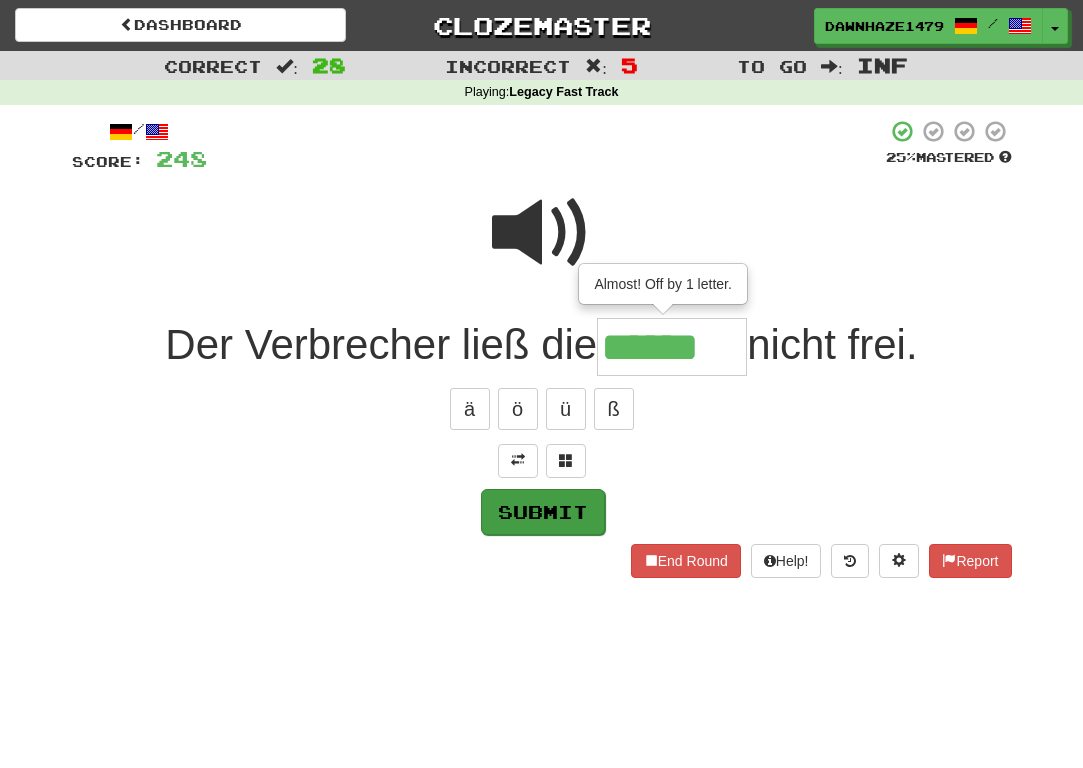click on "Submit" at bounding box center (543, 512) 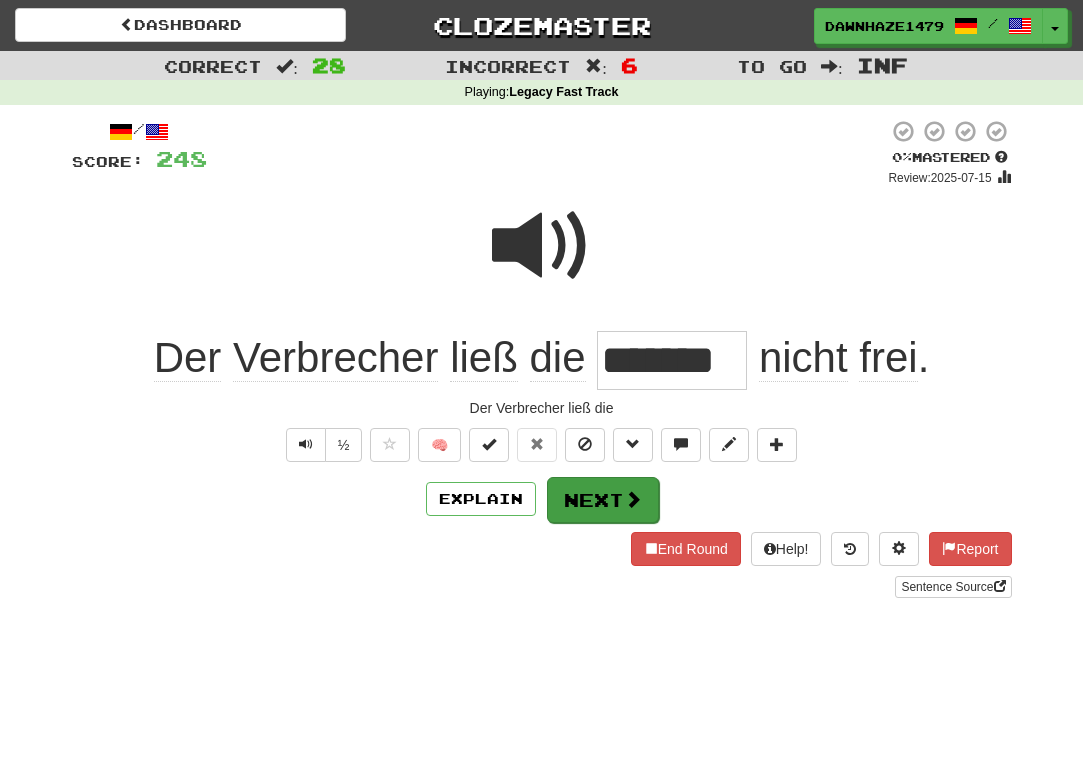 click on "Next" at bounding box center [603, 500] 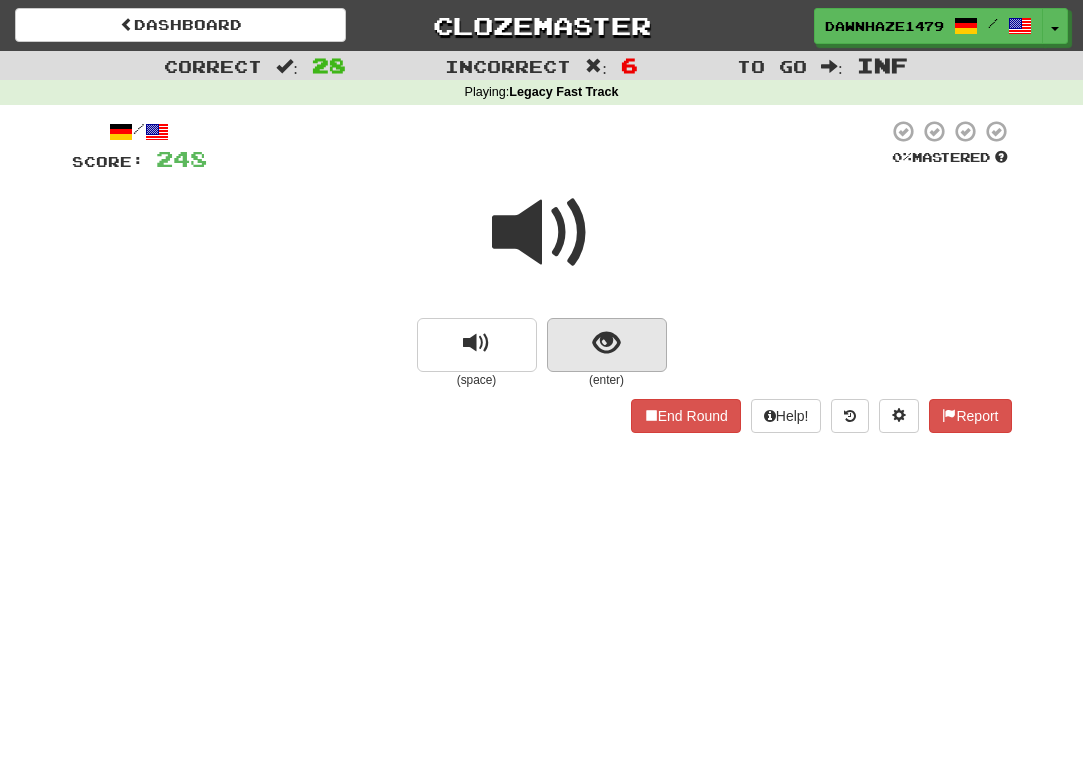 click at bounding box center (607, 345) 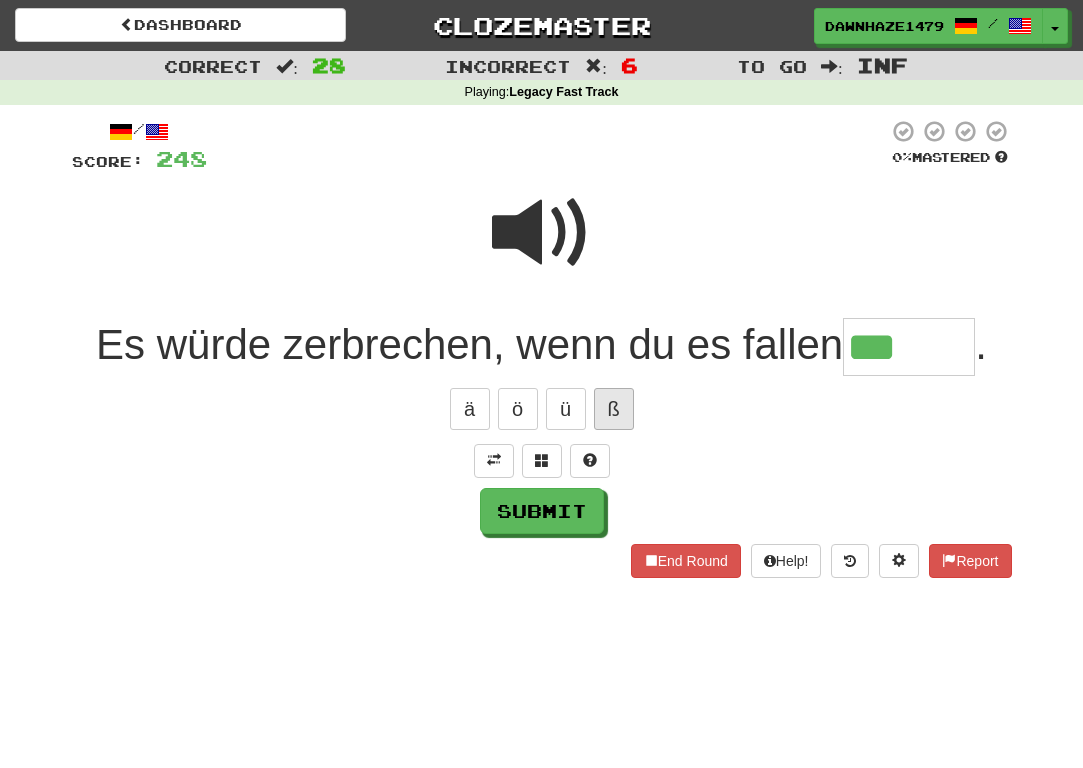 click on "ß" at bounding box center (614, 409) 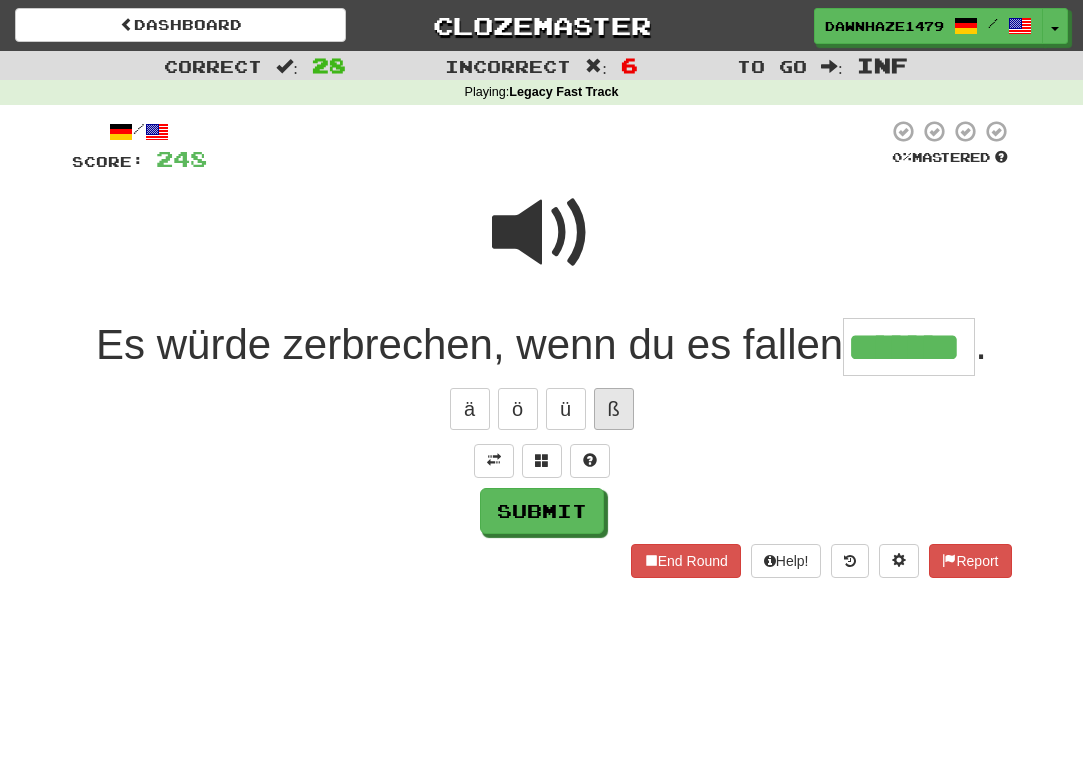 type on "*******" 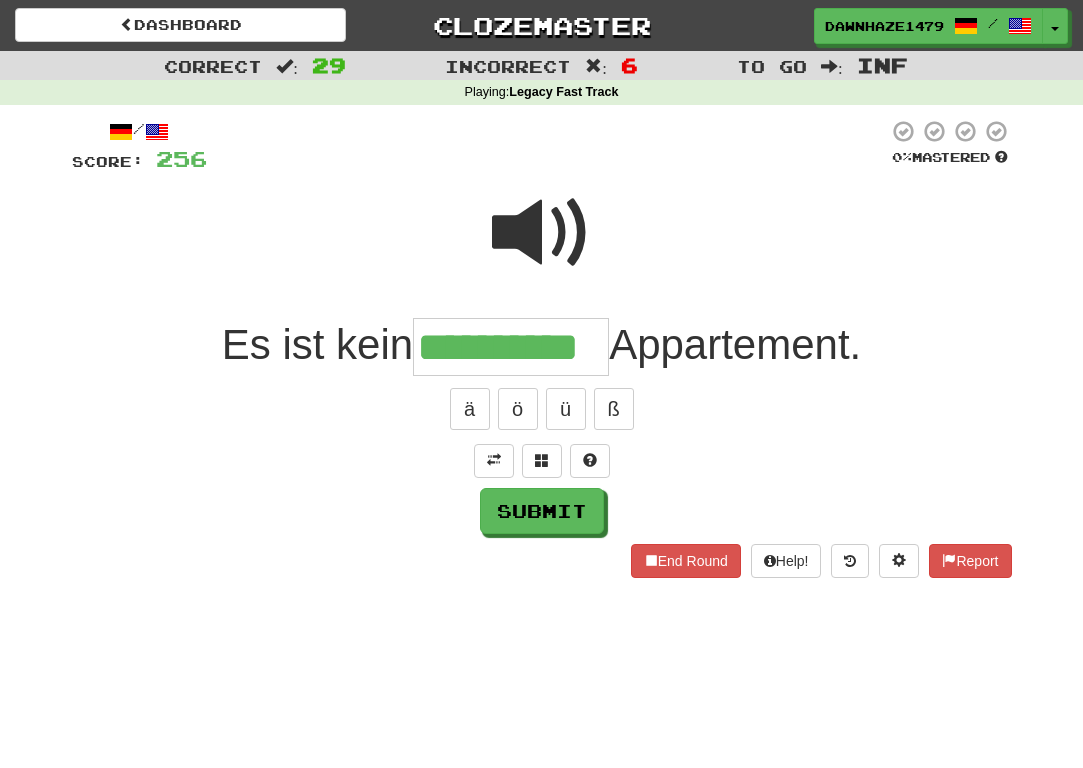 type on "**********" 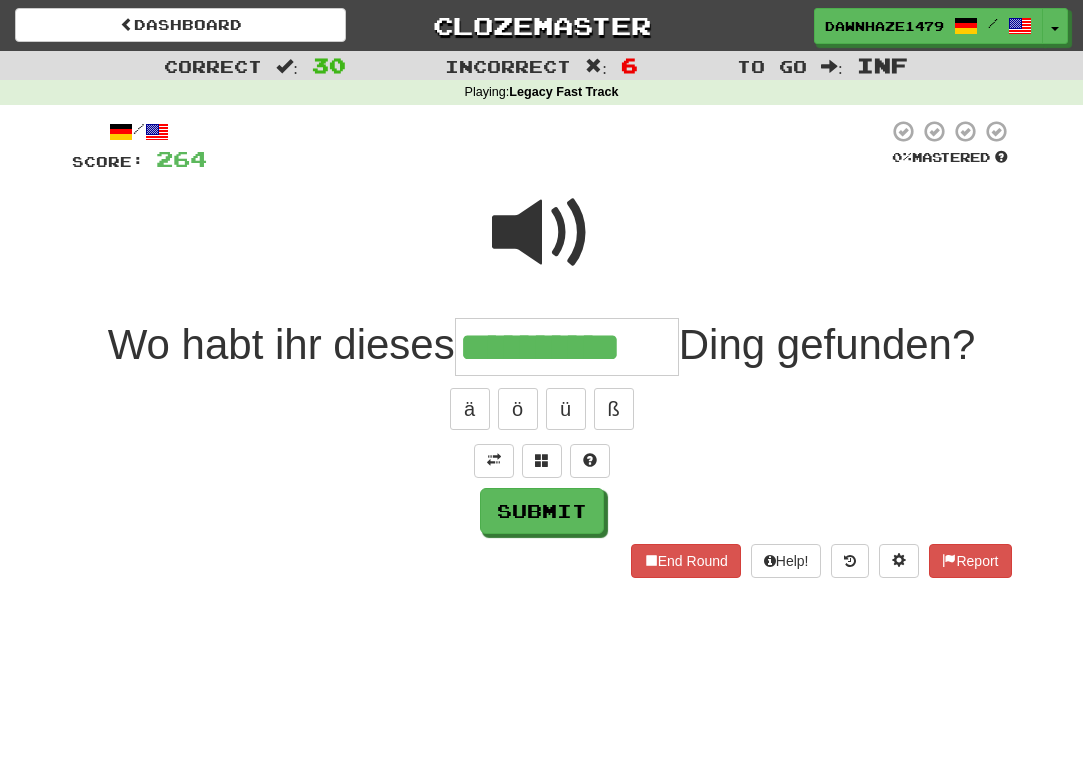 type on "**********" 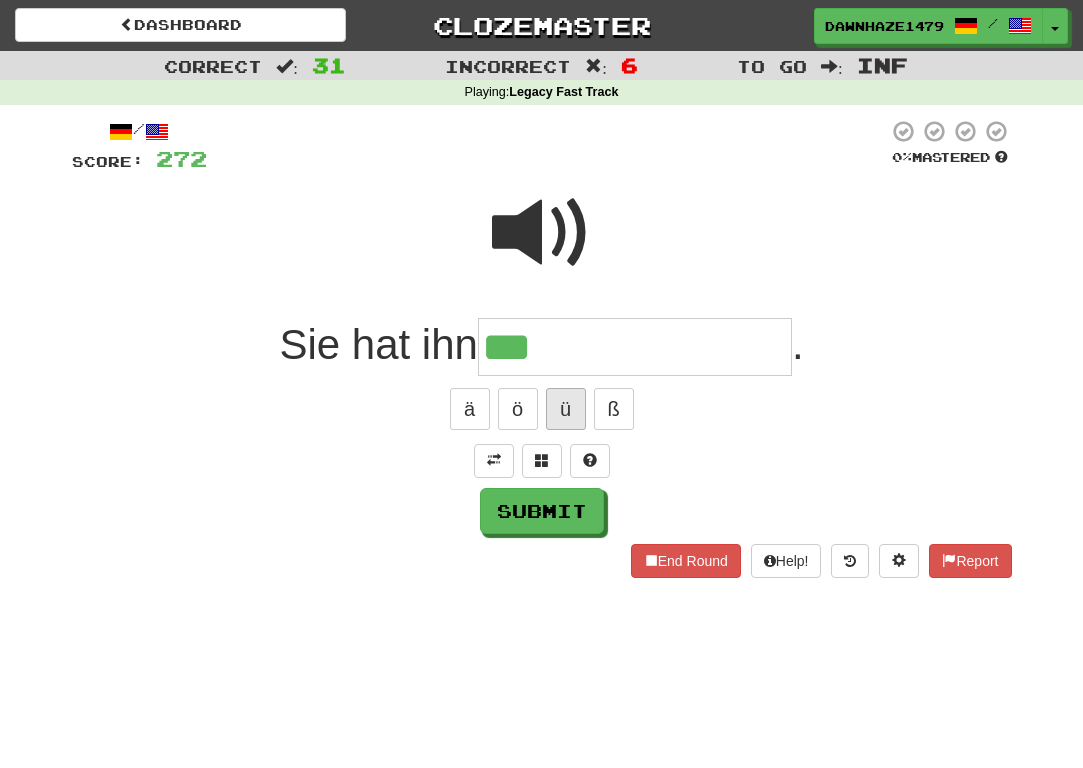 click on "ü" at bounding box center (566, 409) 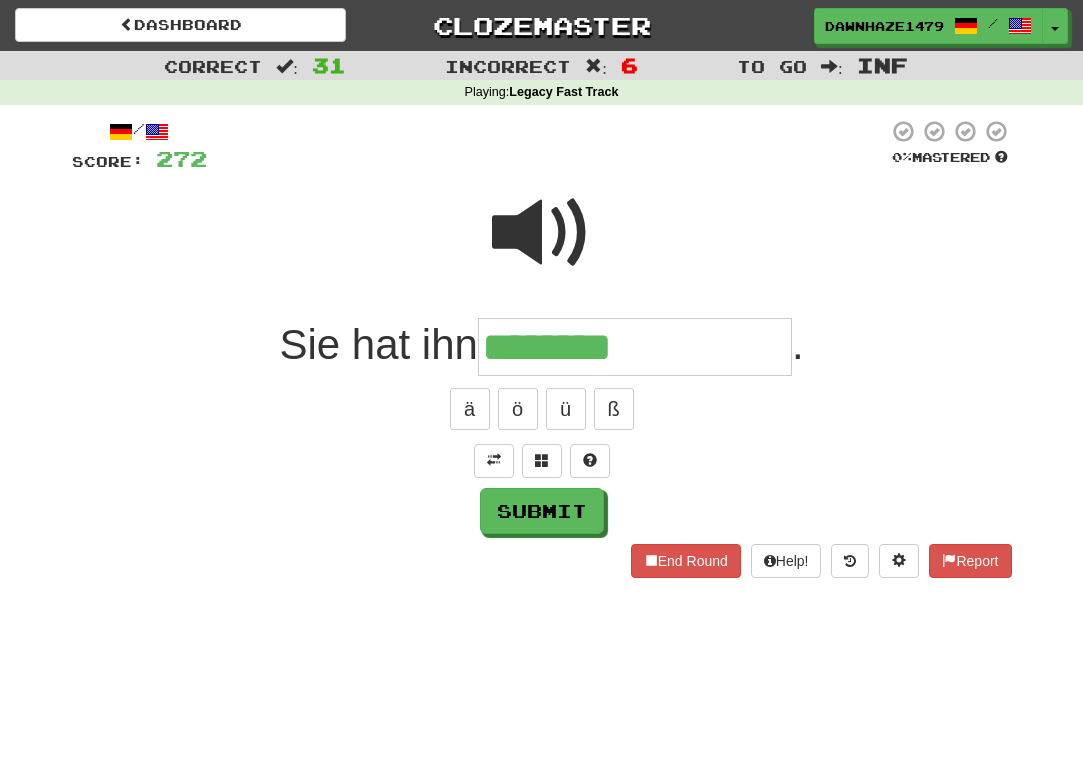 click at bounding box center [542, 233] 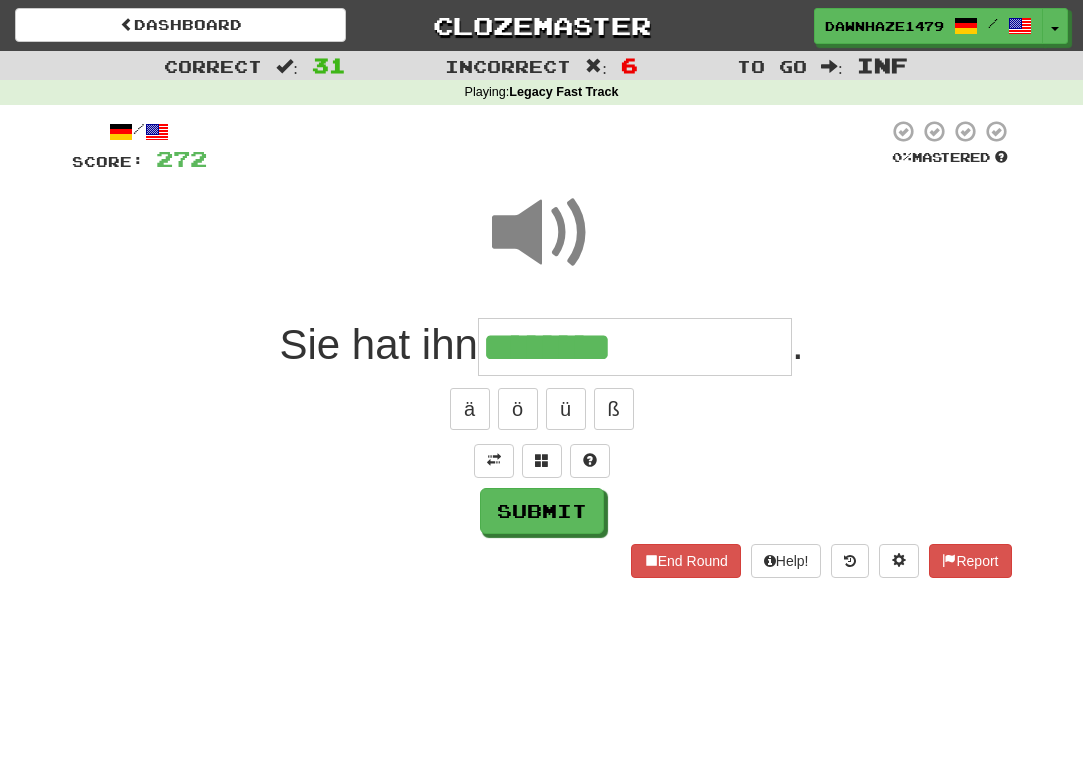 click on "********" at bounding box center [635, 347] 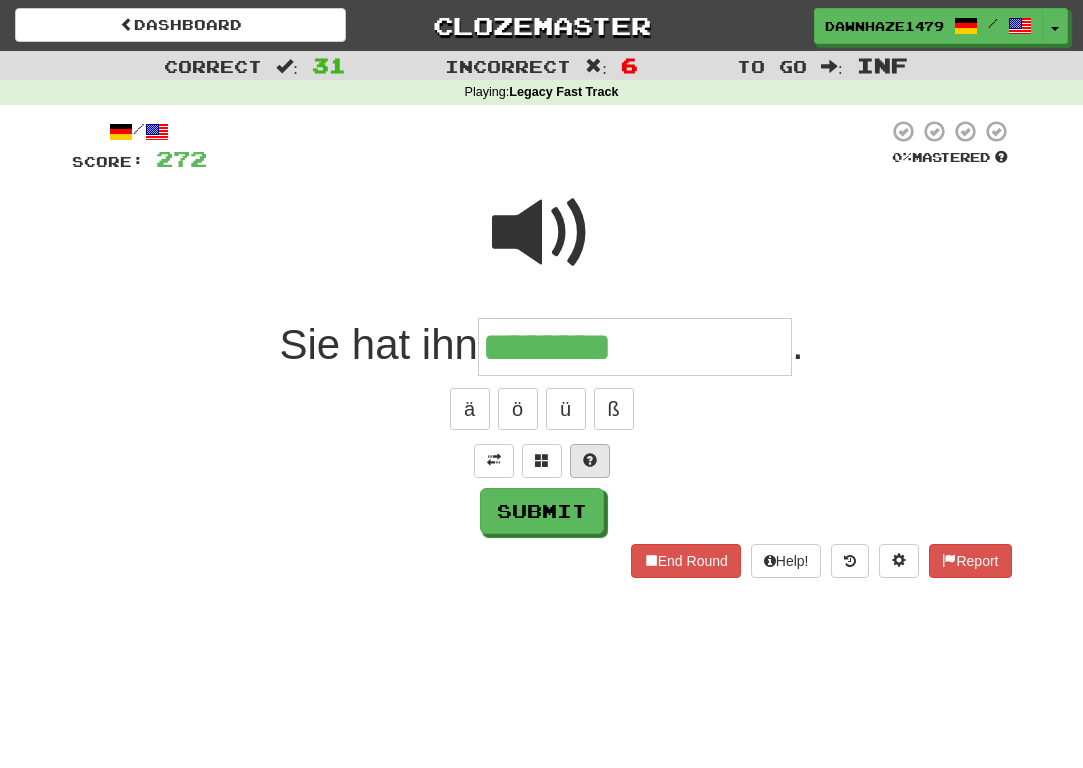 click at bounding box center [590, 461] 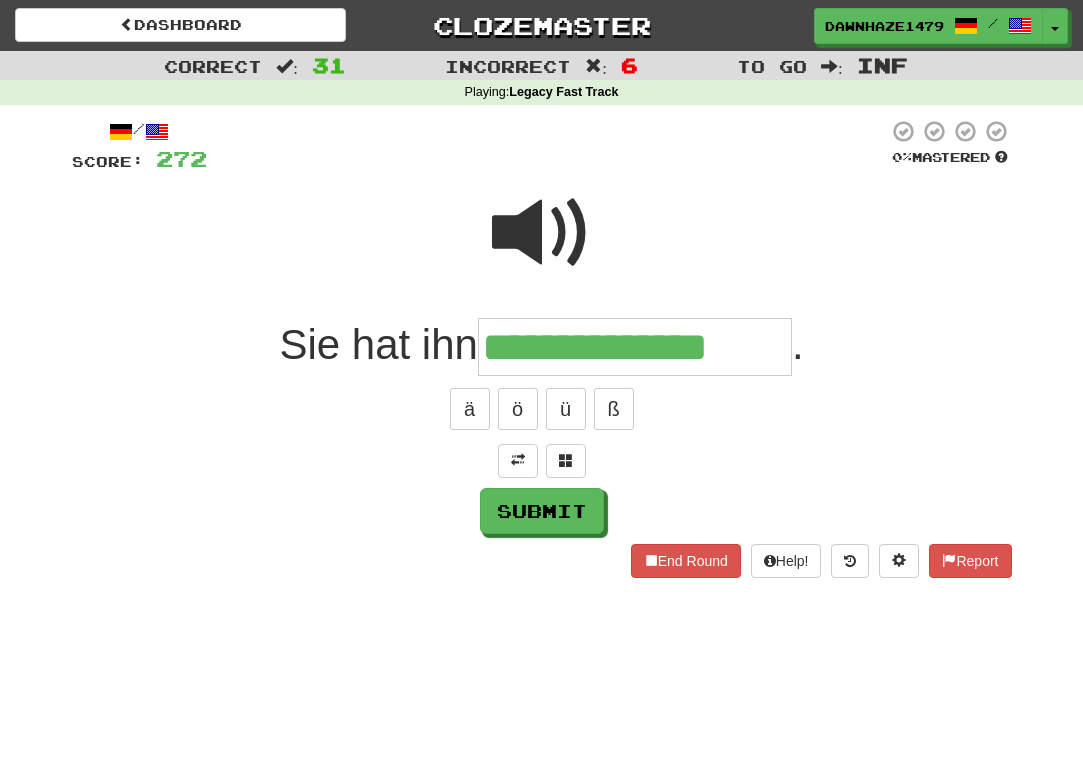 type on "**********" 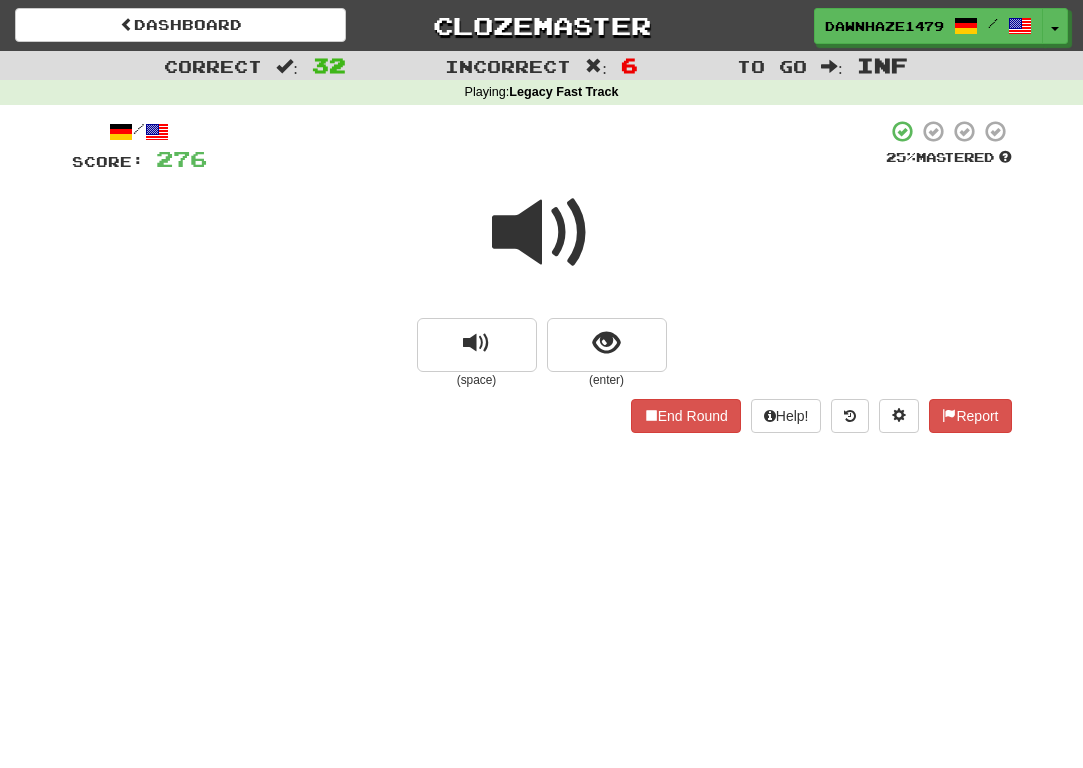 click at bounding box center [542, 233] 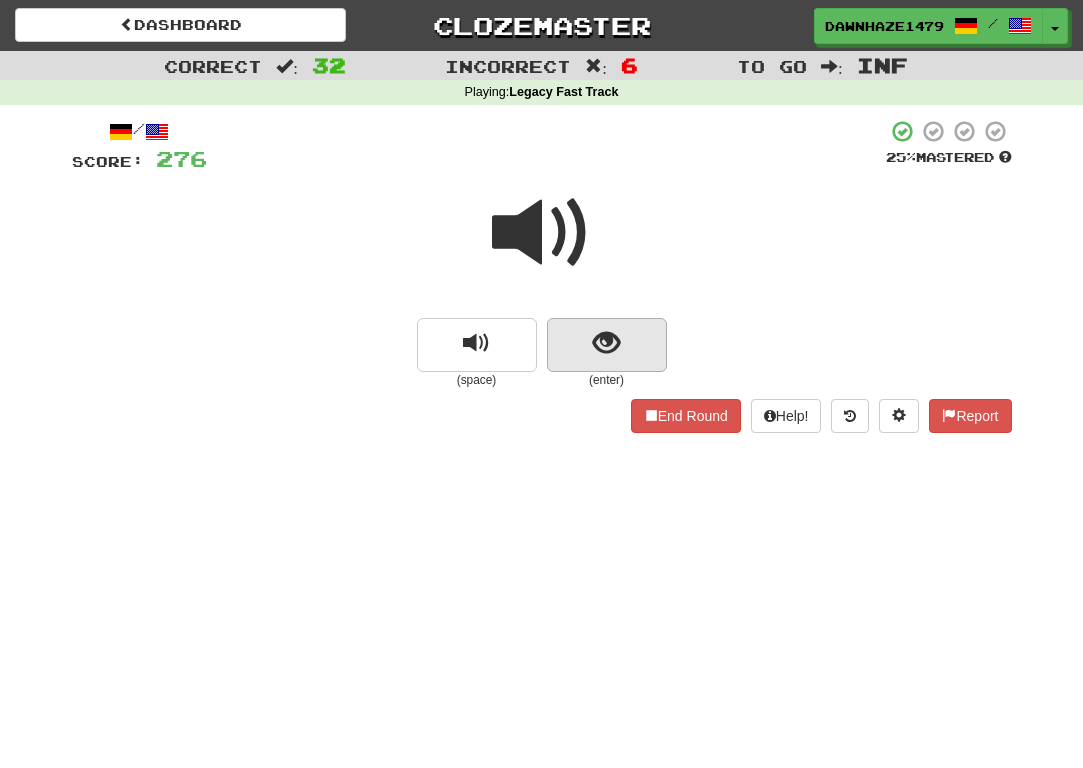 click at bounding box center [607, 345] 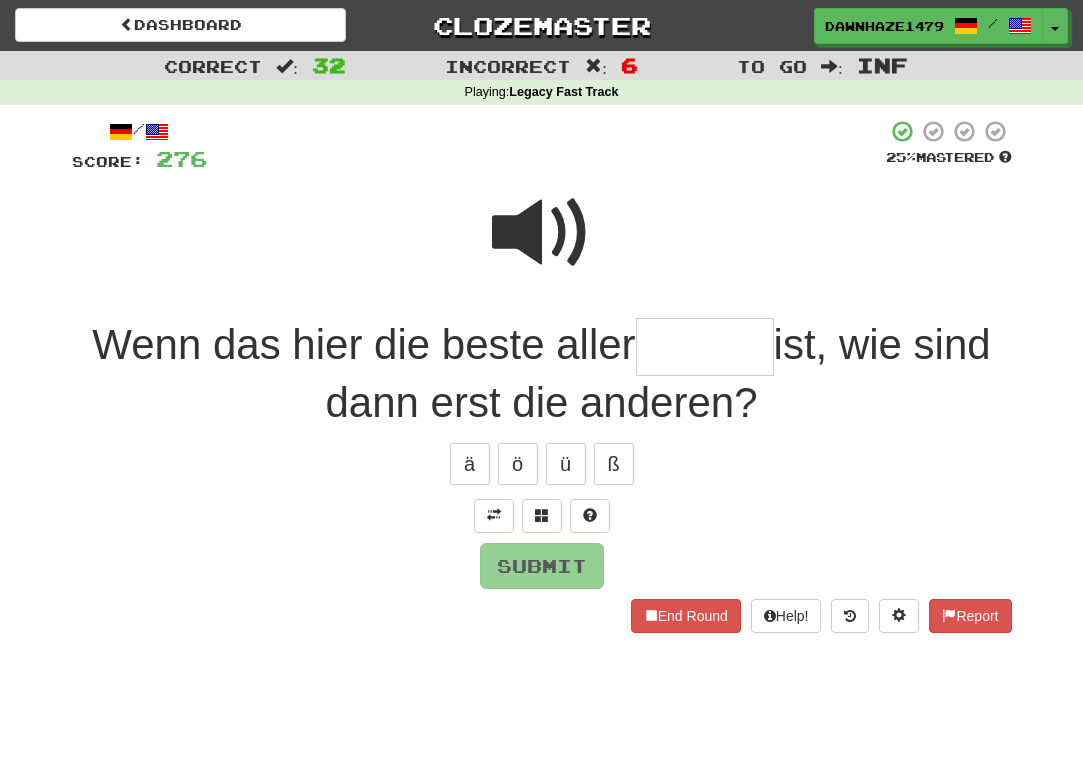 click at bounding box center [542, 233] 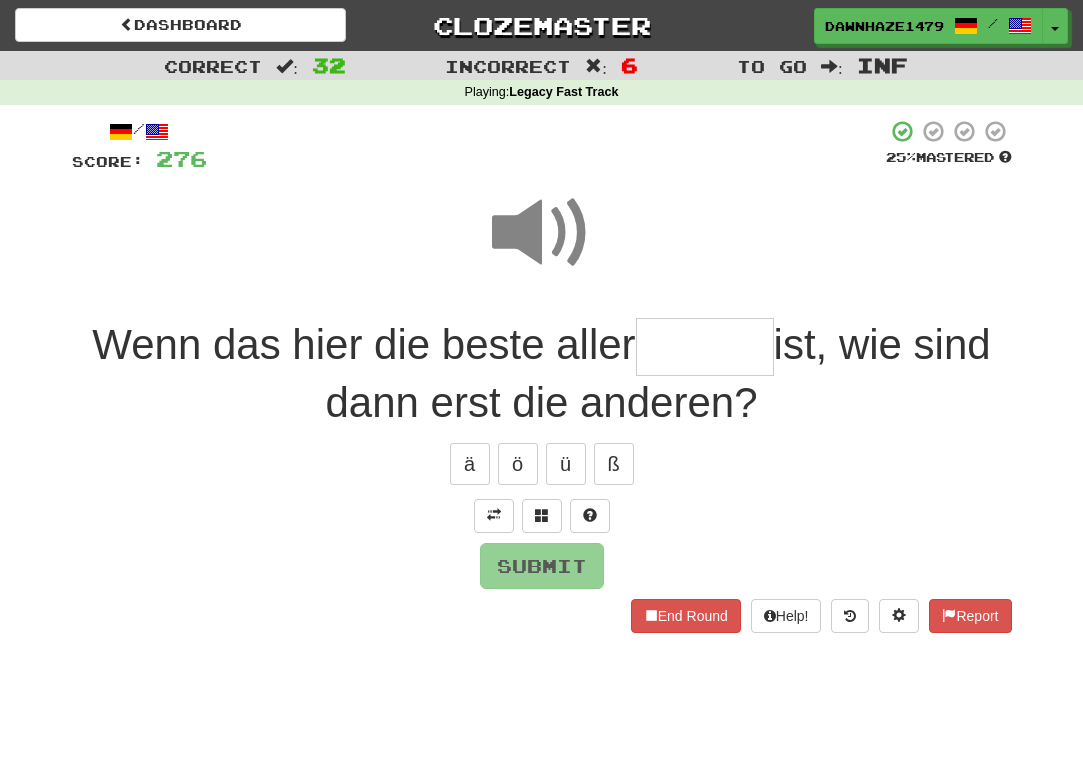 click at bounding box center [705, 347] 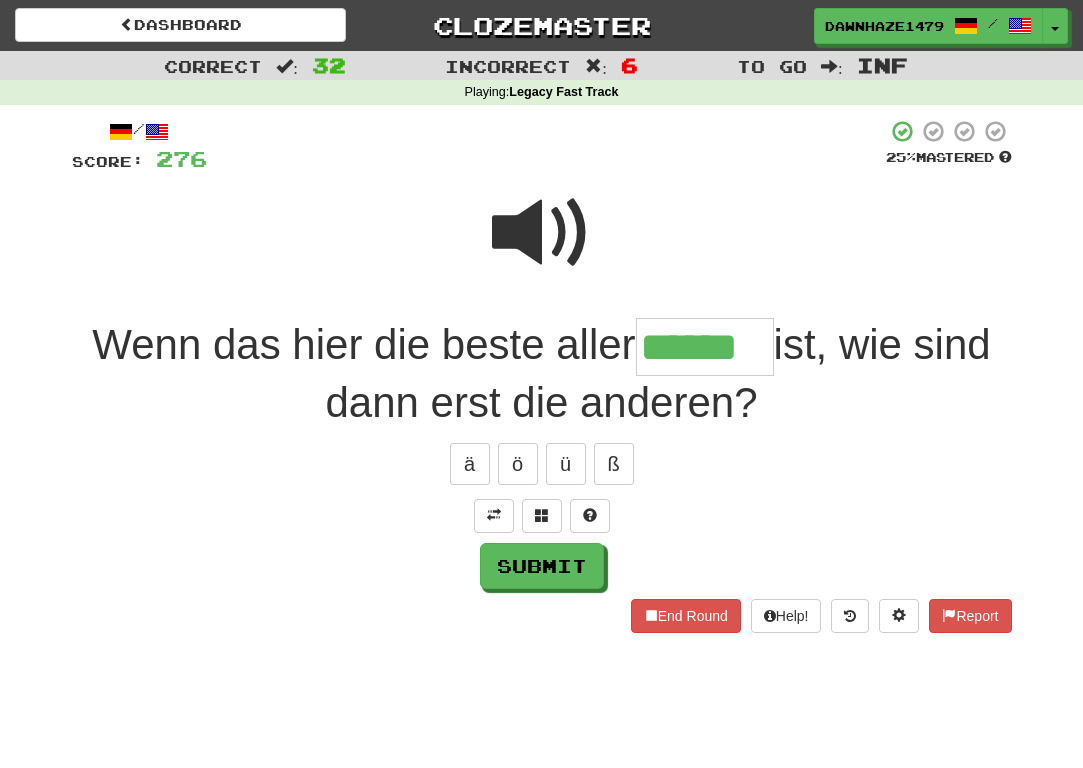 type on "******" 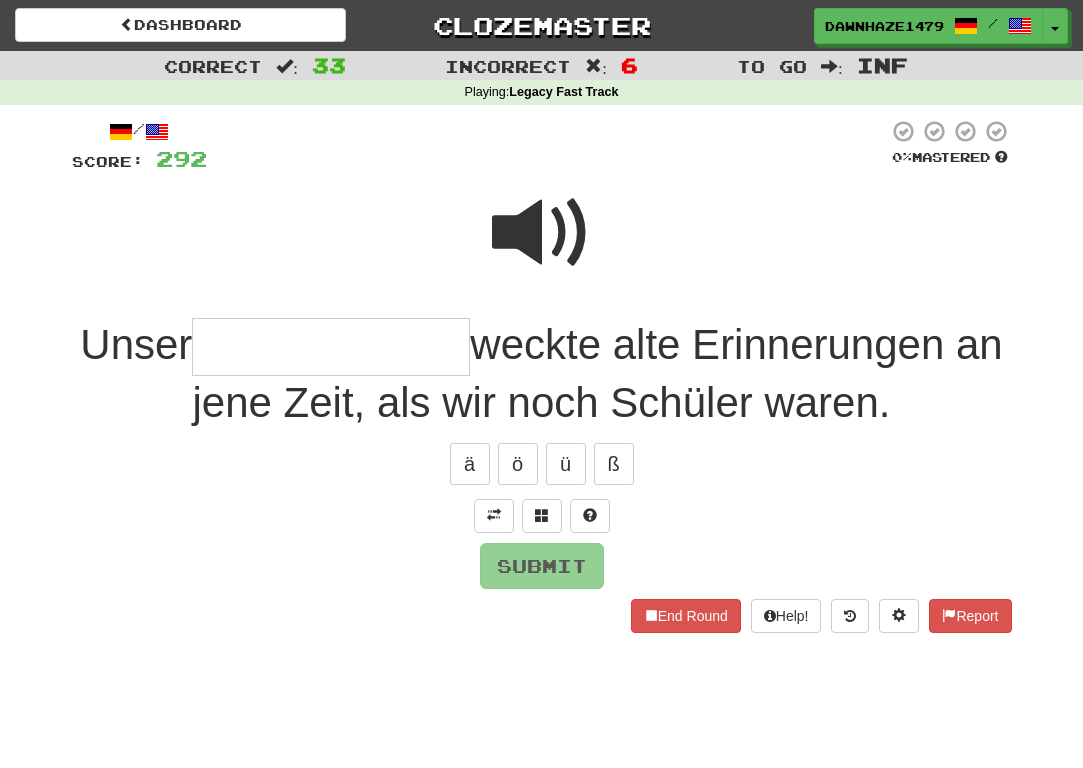 click at bounding box center [542, 233] 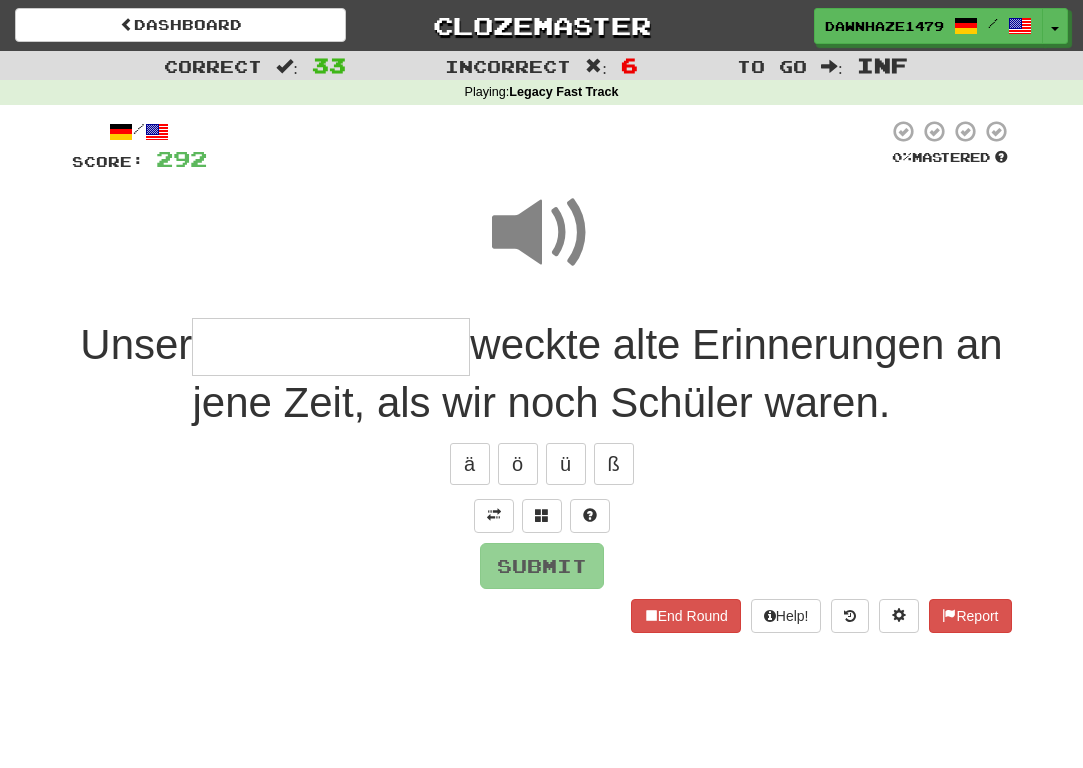 click at bounding box center [331, 347] 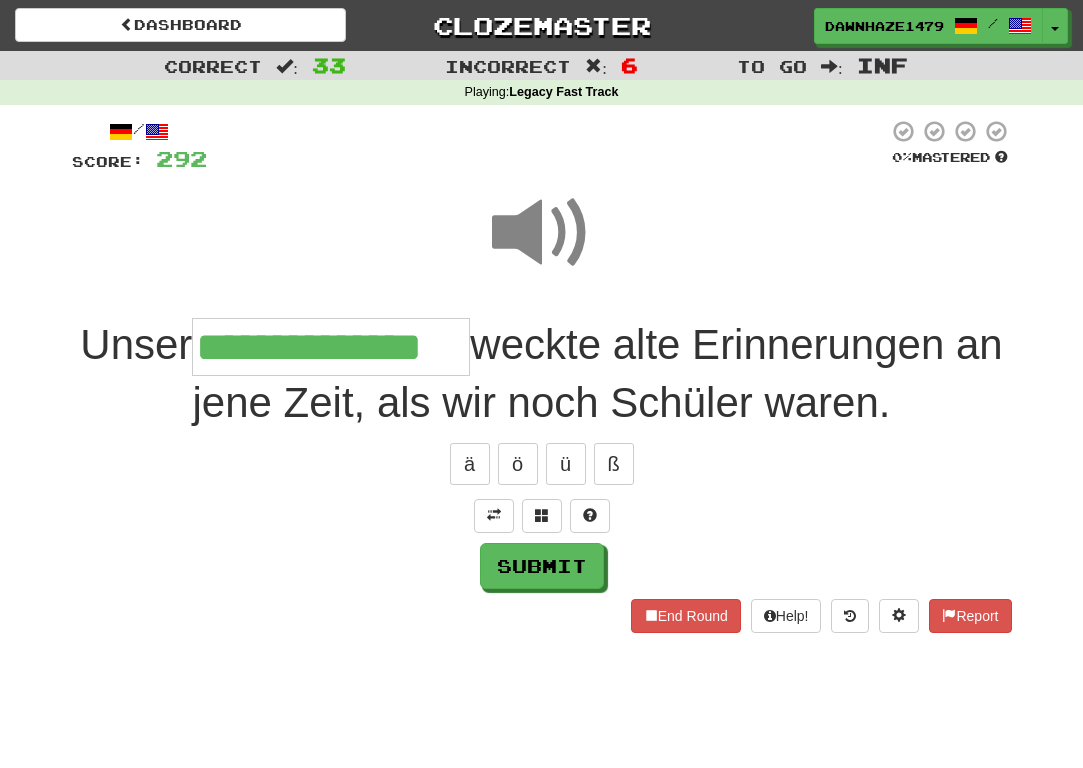 type on "**********" 